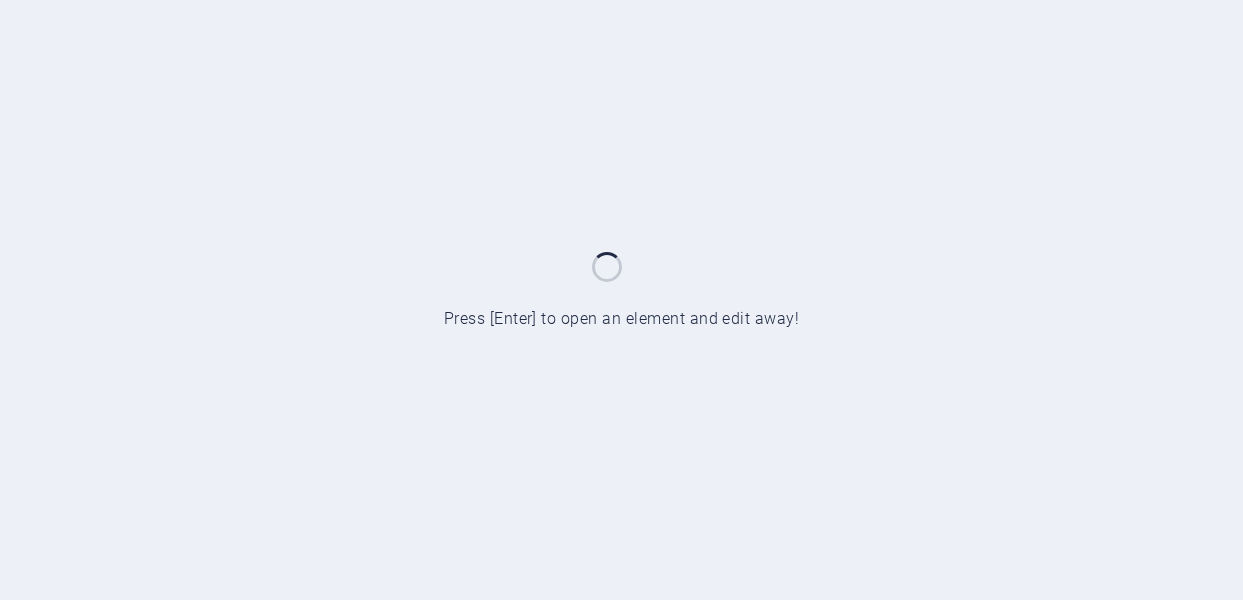 scroll, scrollTop: 0, scrollLeft: 0, axis: both 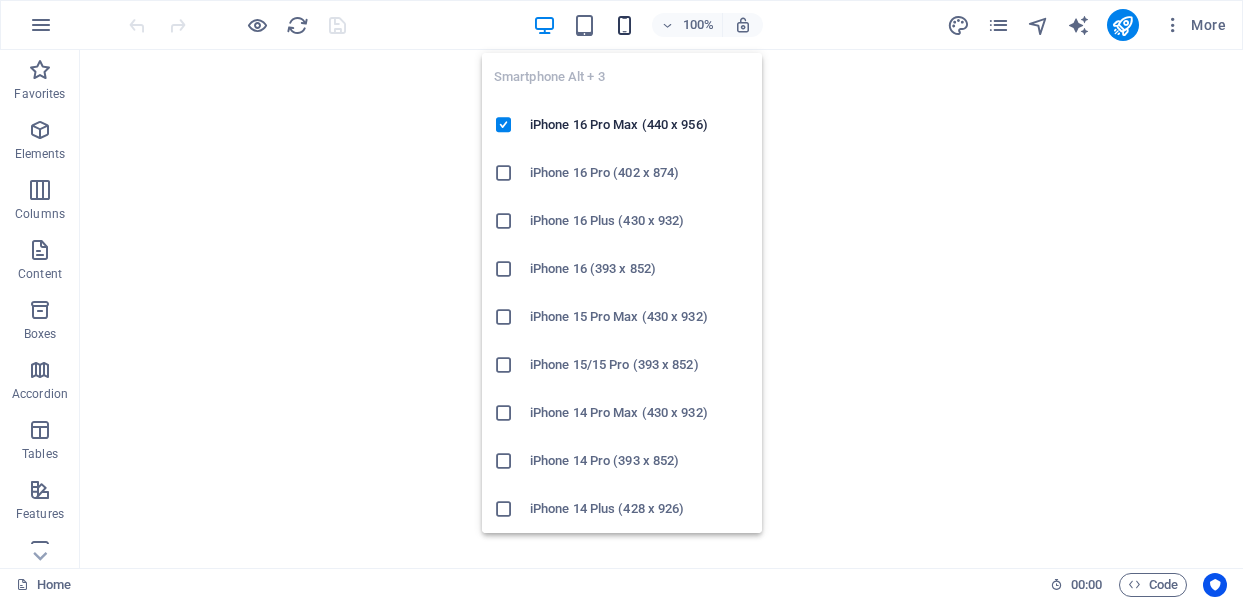click at bounding box center [624, 25] 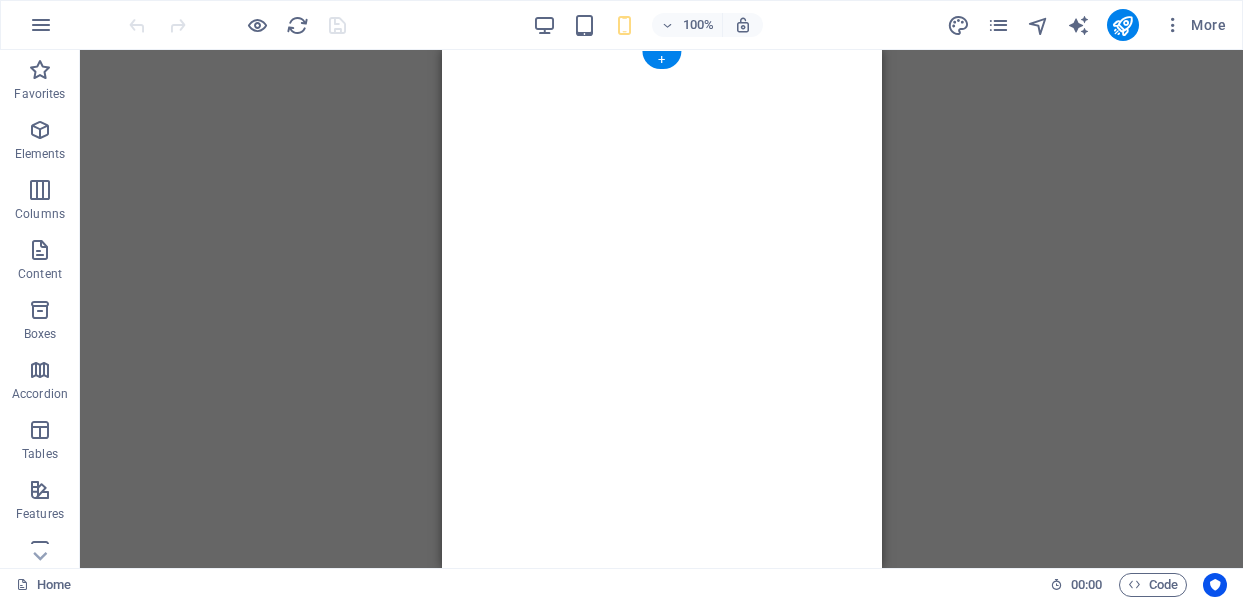 scroll, scrollTop: 0, scrollLeft: 0, axis: both 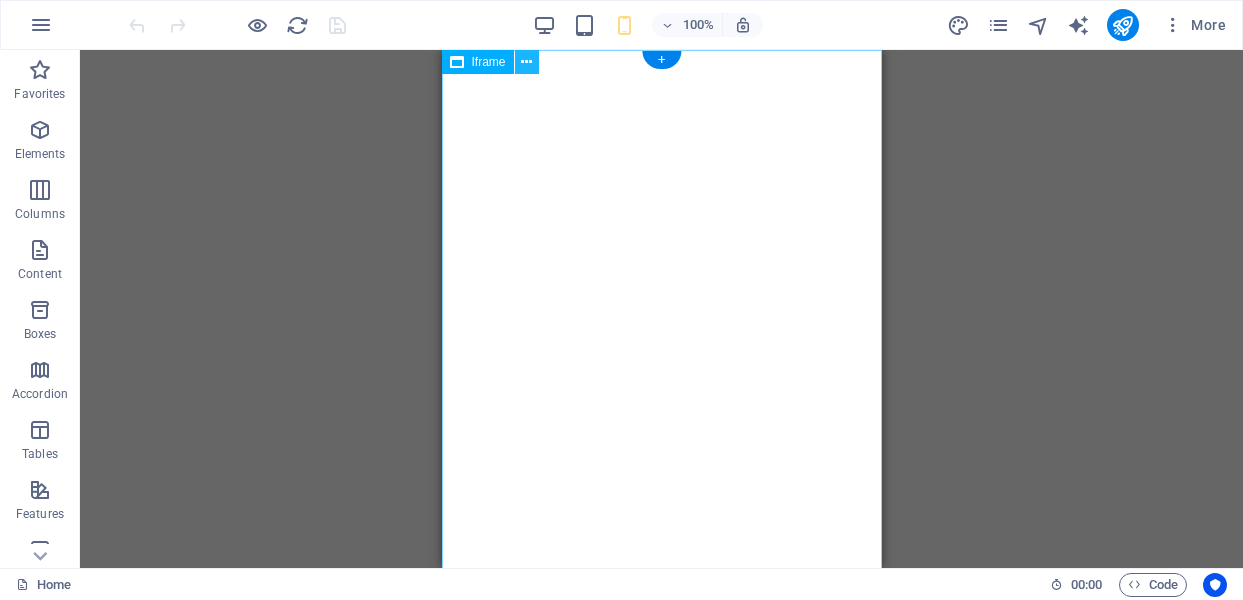 click at bounding box center (526, 62) 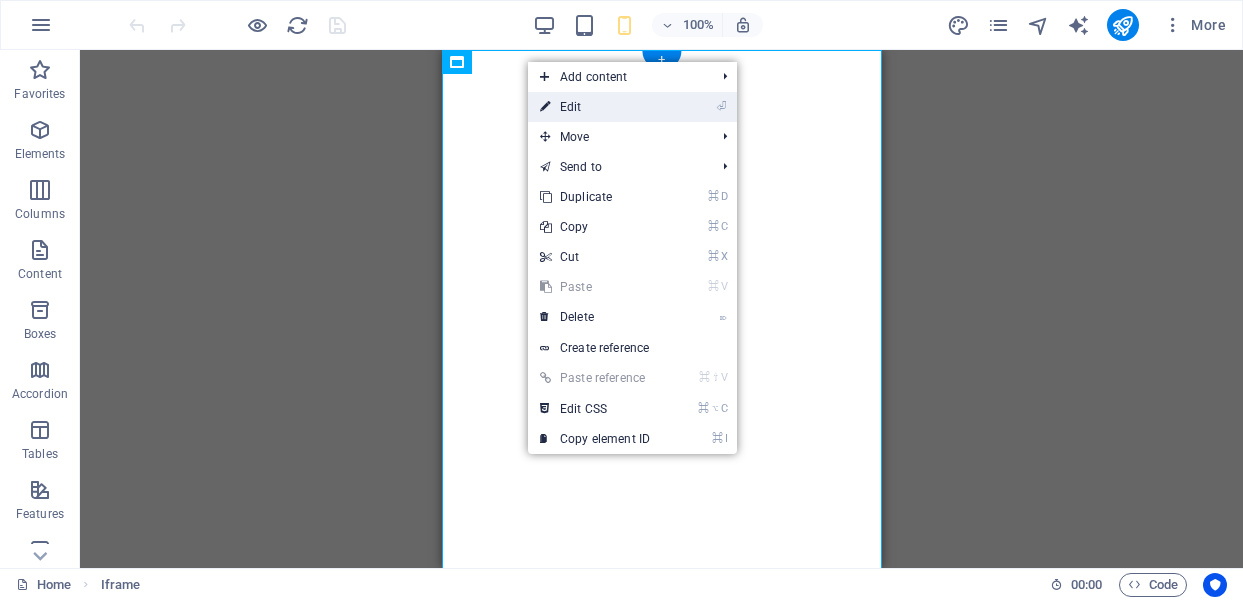 click on "⏎  Edit" at bounding box center [595, 107] 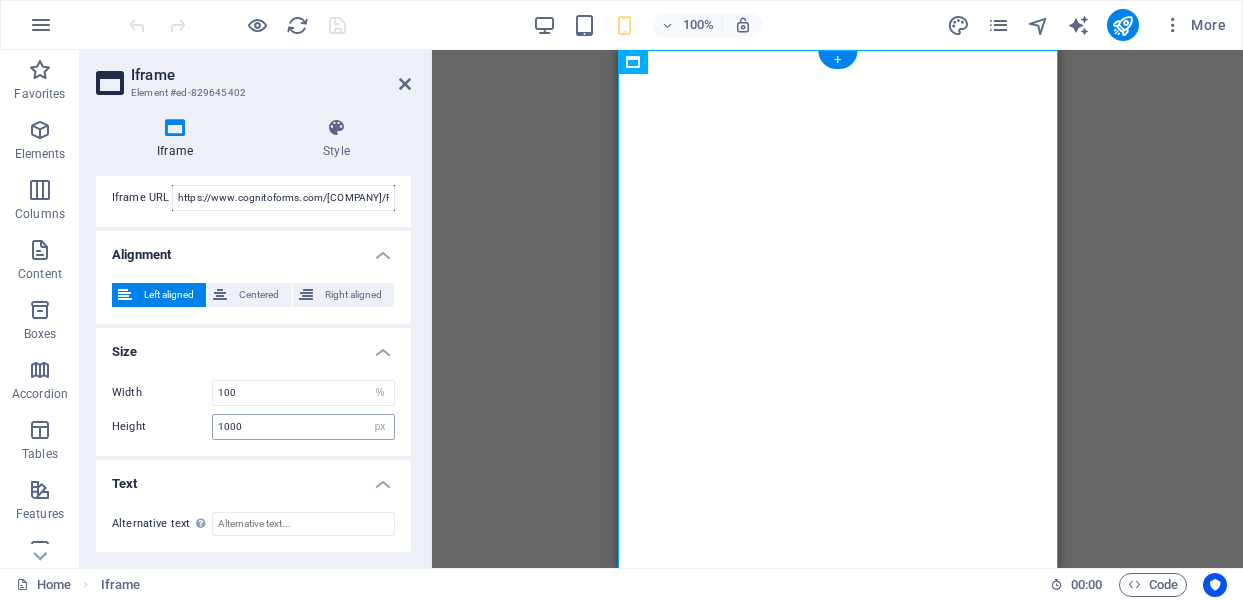 scroll, scrollTop: 42, scrollLeft: 0, axis: vertical 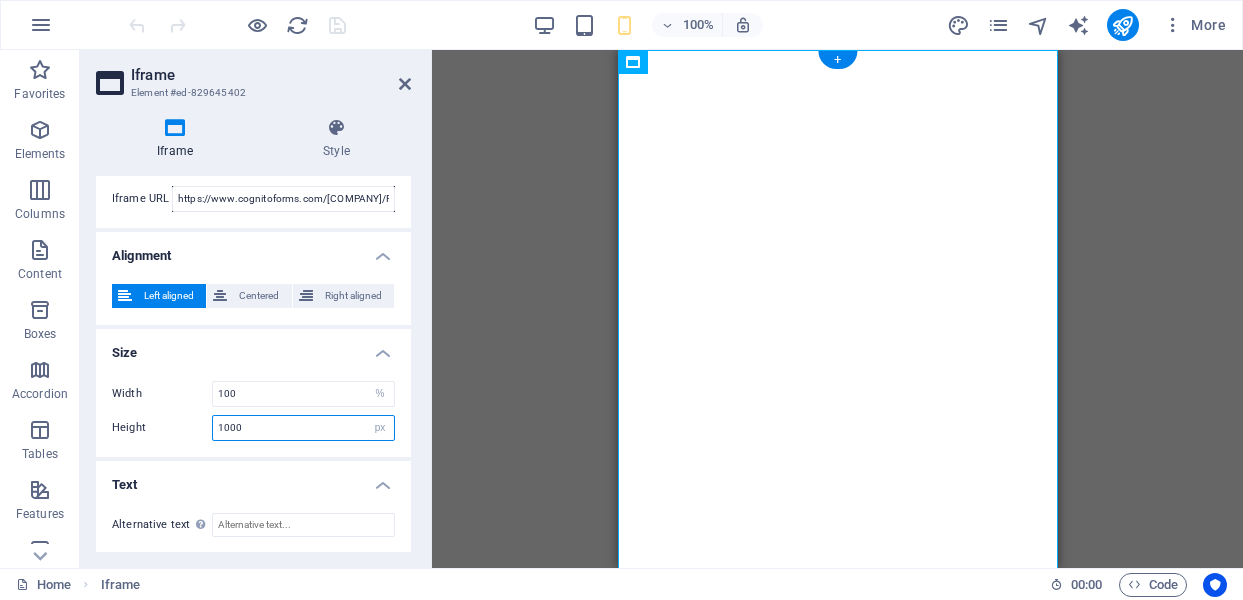 click on "1000" at bounding box center (303, 428) 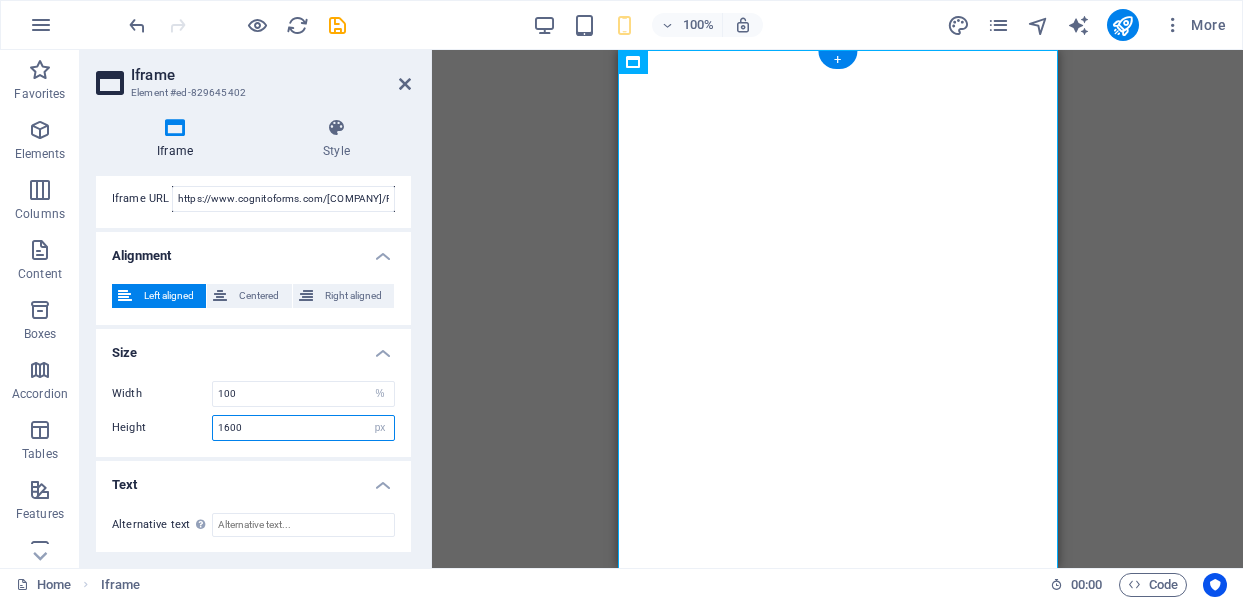click on "Iframe Style Iframe Iframe URL https://www.cognitoforms.com/[COMPANY]/PresentedBy[NAME] Alignment Left aligned Centered Right aligned Size Width 100 px % Height 1600 px % Text Alternative text The alternative text should be added to improve website accessibility. Preset Element Layout How this element expands within the layout (Flexbox). Size Default auto px % 1/1 1/2 1/3 1/4 1/5 1/6 1/7 1/8 1/9 1/10 Grow Shrink Order Container layout Visible Visible Opacity 100 % Overflow Spacing Margin Default auto px % rem vw vh Custom Custom auto px % rem vw vh auto px % rem vw vh auto px % rem vw vh auto px % rem vw vh Padding Default px rem % vh vw Custom Custom px rem % vh vw px rem % vh vw px rem % vh vw px rem % vh vw Border Style              - Width 1 auto px rem % vh vw Custom Custom 1 auto px rem % vh vw 1 auto px rem % vh vw 1 auto px rem % vh vw 1 auto px rem % vh vw  - Color Round corners Default px rem % vh vw Custom Custom px rem % vh vw px rem % vh vw px rem % vh vw px rem" at bounding box center (253, 335) 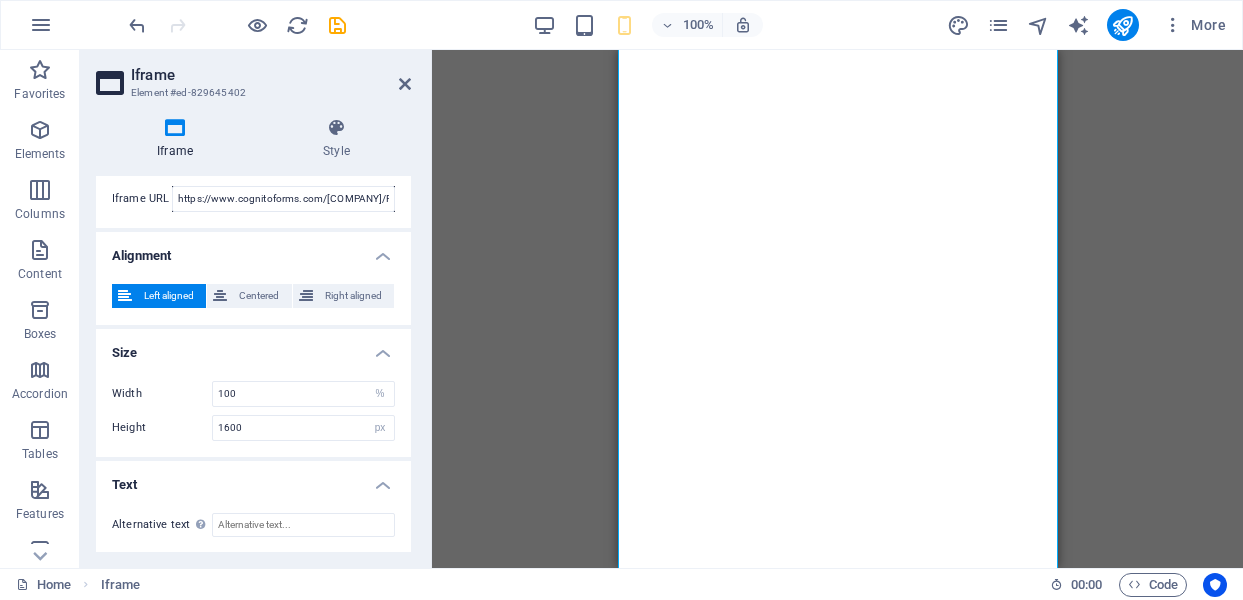 scroll, scrollTop: 697, scrollLeft: 0, axis: vertical 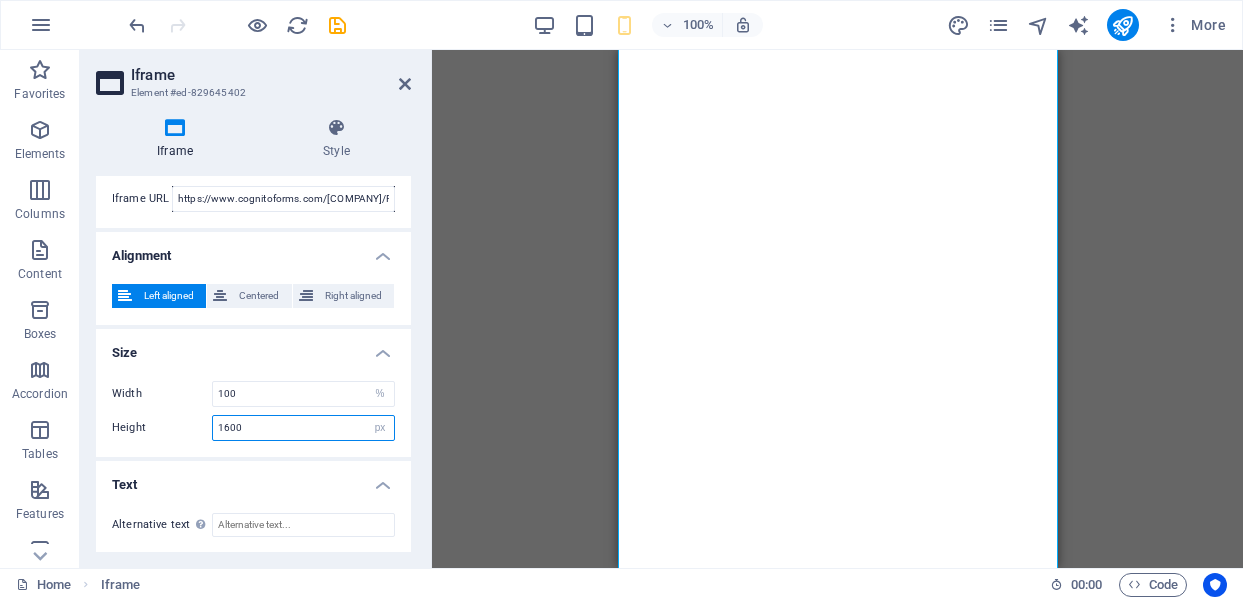 click on "1600" at bounding box center (303, 428) 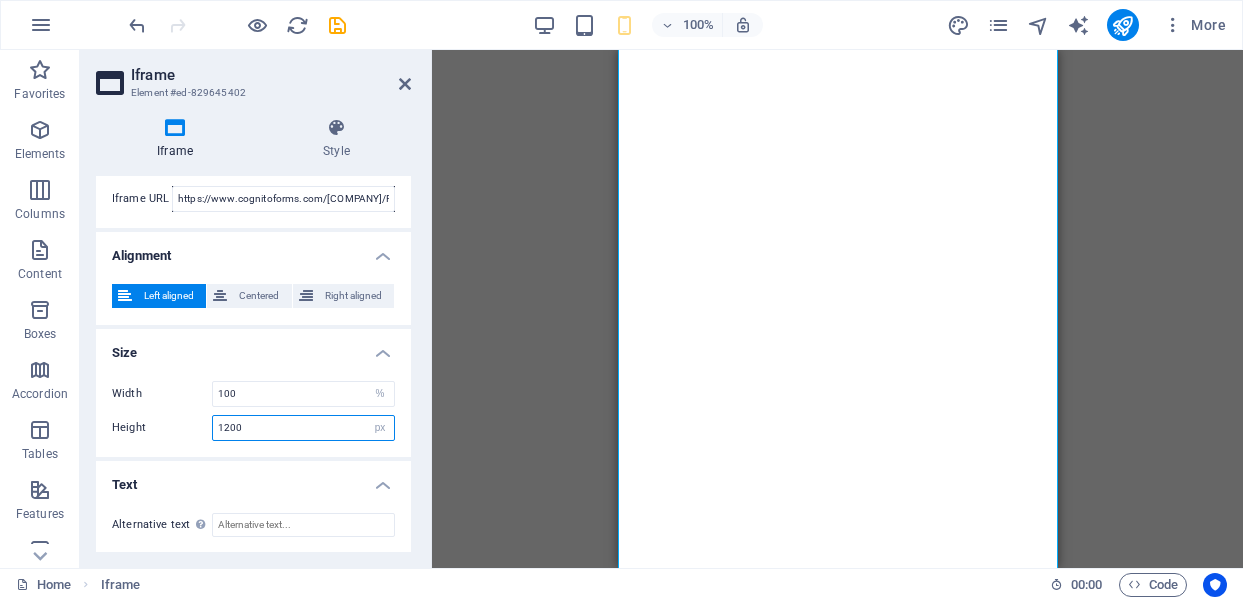 scroll, scrollTop: 682, scrollLeft: 0, axis: vertical 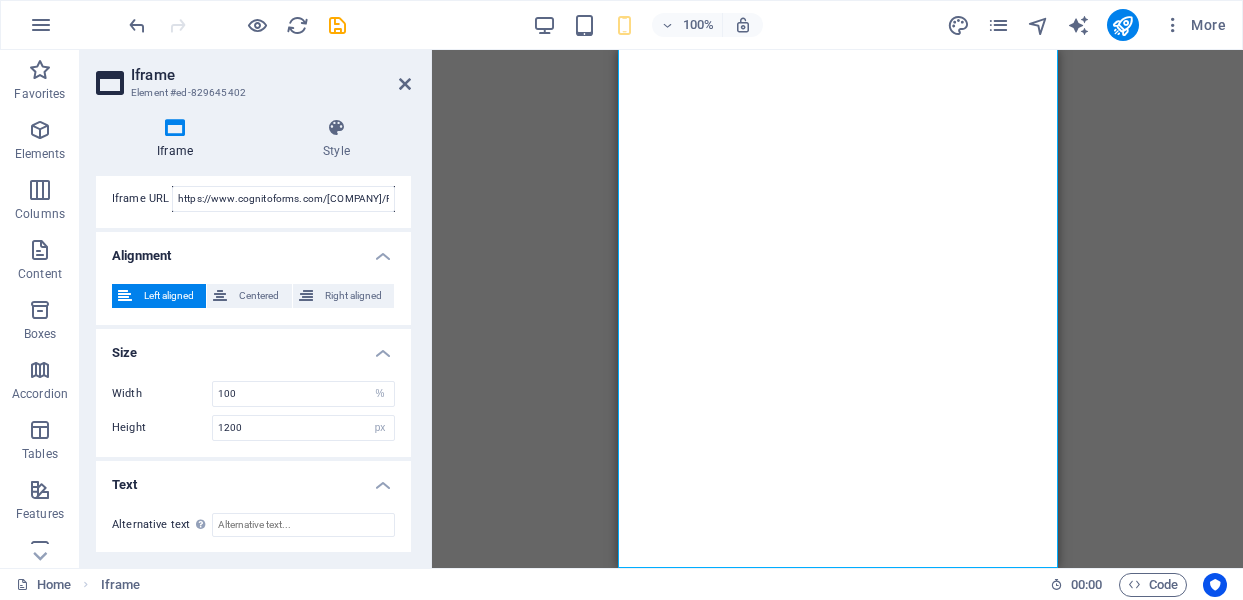 click on "Iframe Style Iframe Iframe URL https://www.cognitoforms.com/[COMPANY]/PresentedBy[NAME] Alignment Left aligned Centered Right aligned Size Width 100 px % Height 1200 px % Text Alternative text The alternative text should be added to improve website accessibility. Preset Element Layout How this element expands within the layout (Flexbox). Size Default auto px % 1/1 1/2 1/3 1/4 1/5 1/6 1/7 1/8 1/9 1/10 Grow Shrink Order Container layout Visible Visible Opacity 100 % Overflow Spacing Margin Default auto px % rem vw vh Custom Custom auto px % rem vw vh auto px % rem vw vh auto px % rem vw vh auto px % rem vw vh Padding Default px rem % vh vw Custom Custom px rem % vh vw px rem % vh vw px rem % vh vw px rem % vh vw Border Style              - Width 1 auto px rem % vh vw Custom Custom 1 auto px rem % vh vw 1 auto px rem % vh vw 1 auto px rem % vh vw 1 auto px rem % vh vw  - Color Round corners Default px rem % vh vw Custom Custom px rem % vh vw px rem % vh vw px rem % vh vw px rem" at bounding box center [253, 335] 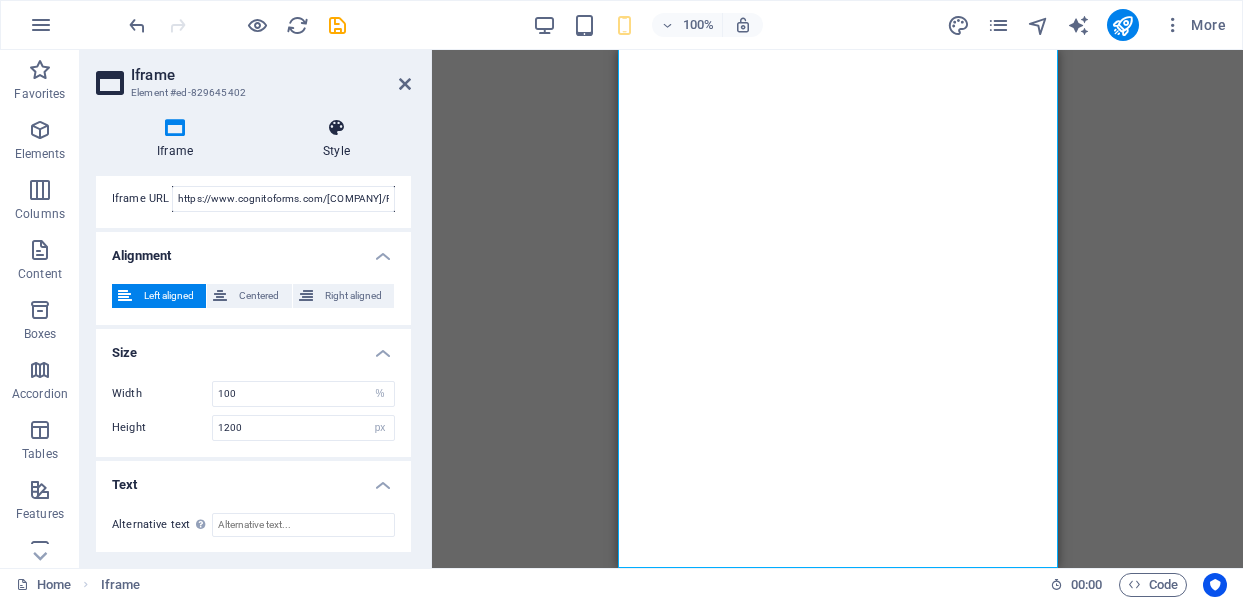 click at bounding box center [336, 128] 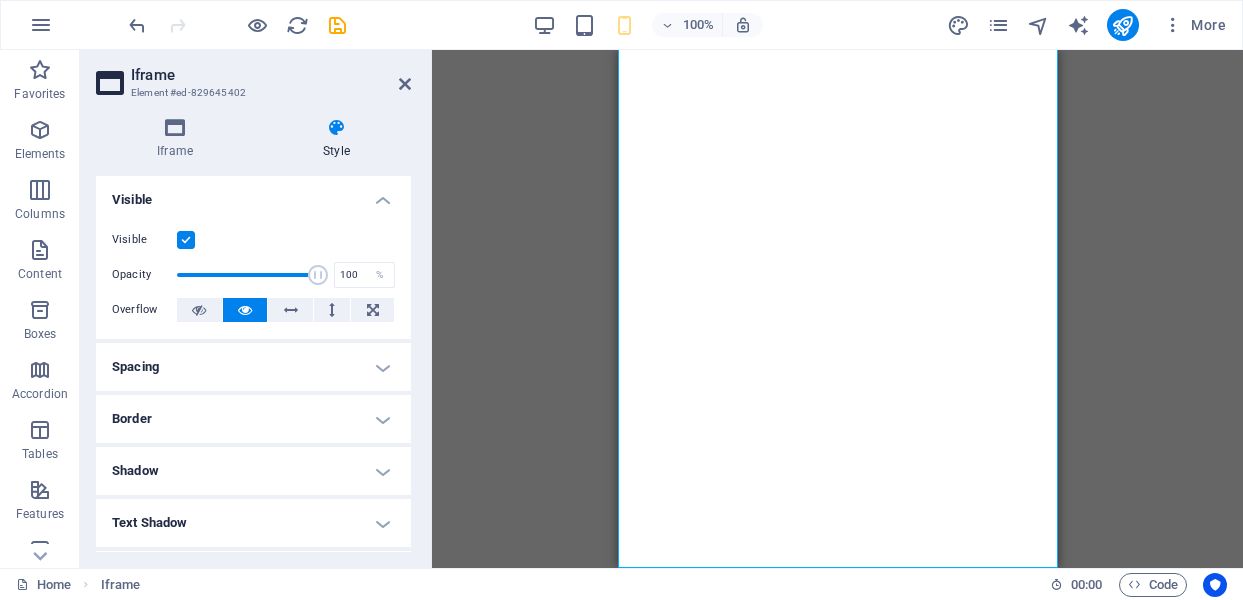 click on "Style" at bounding box center (336, 139) 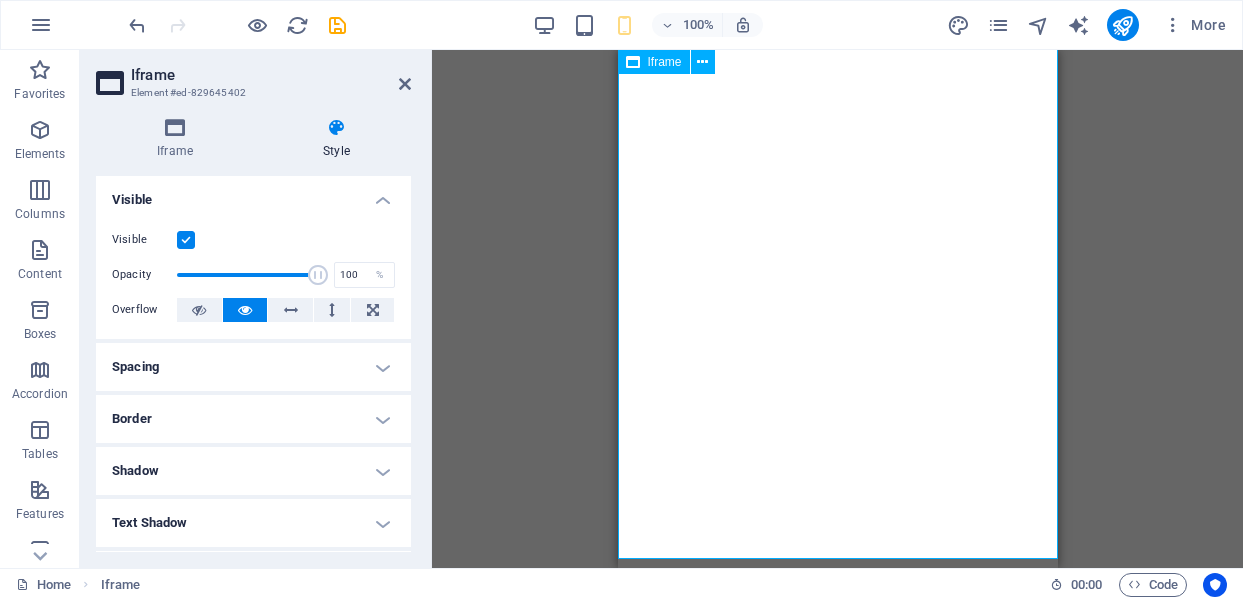 scroll, scrollTop: 682, scrollLeft: 0, axis: vertical 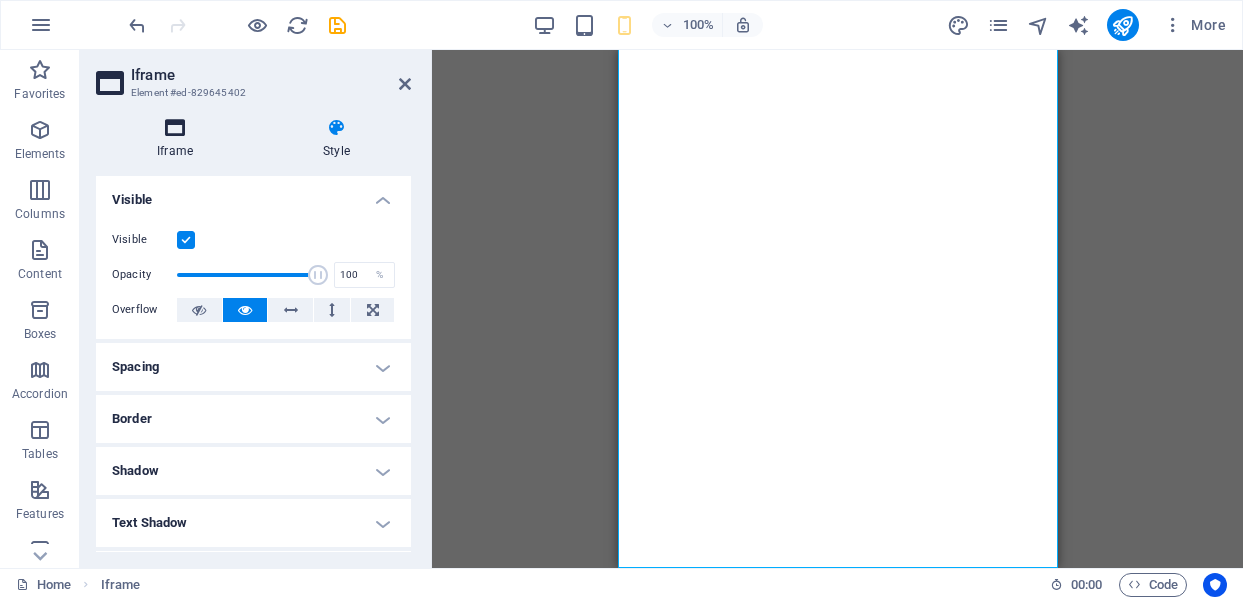 click on "Iframe" at bounding box center (179, 139) 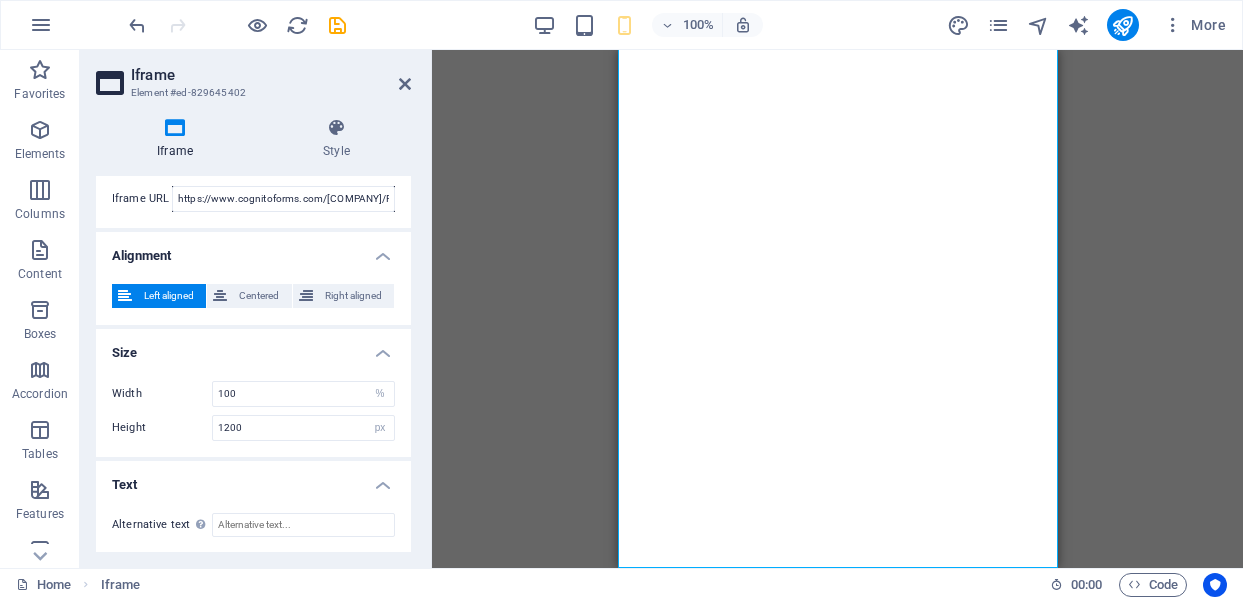 click on "Iframe" at bounding box center [179, 139] 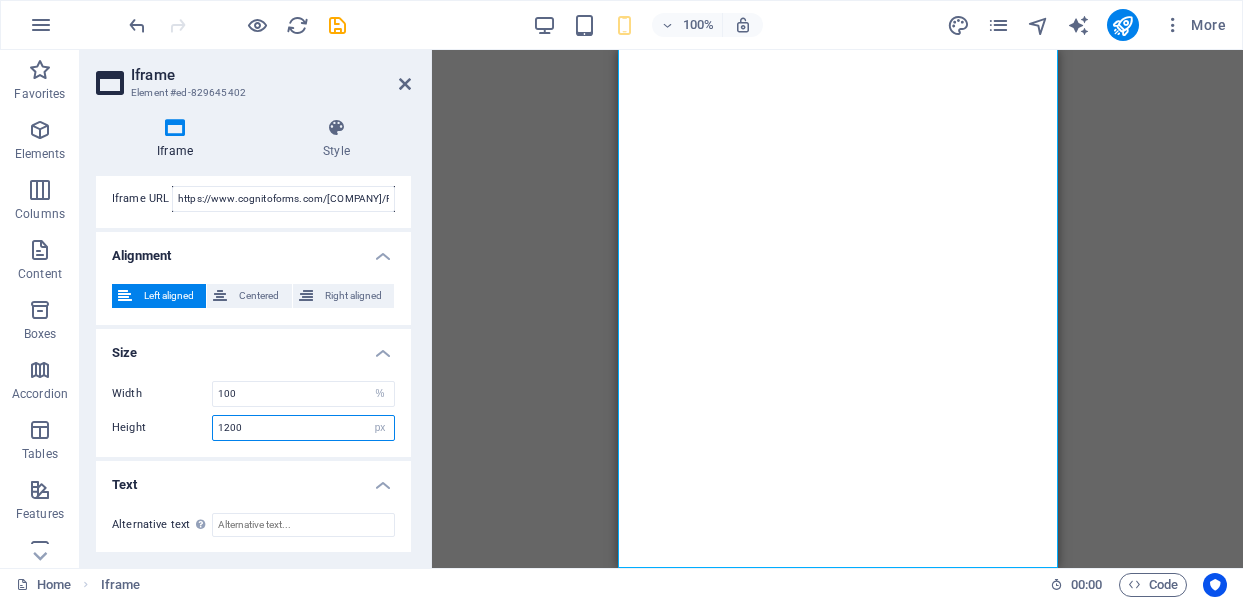 click on "1200" at bounding box center [303, 428] 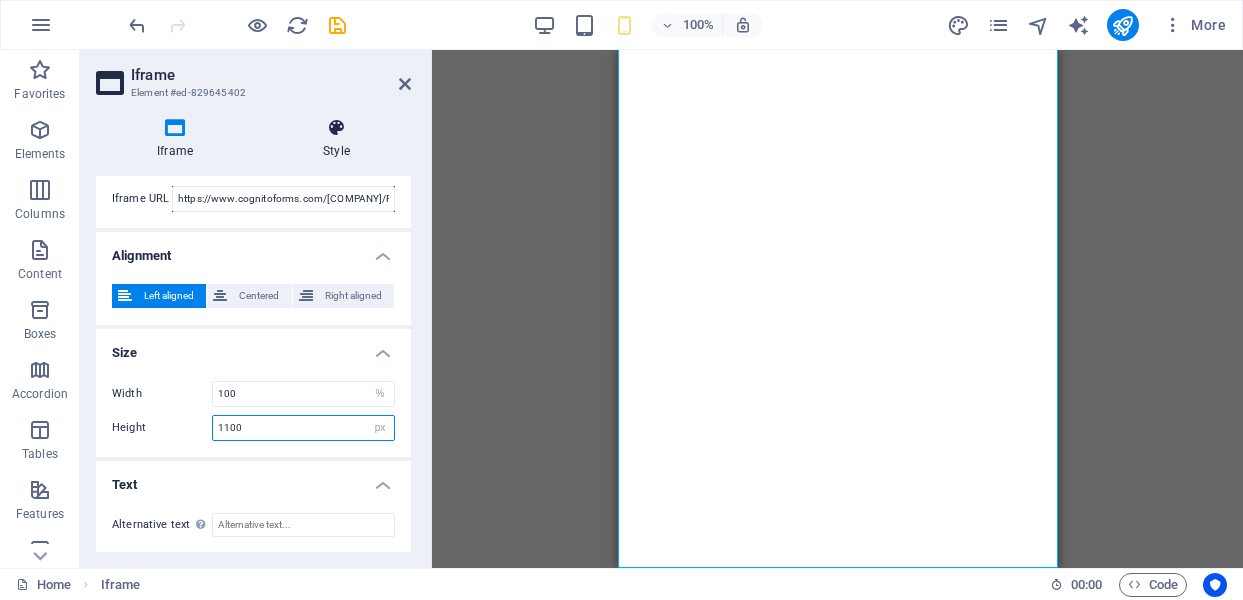 scroll, scrollTop: 582, scrollLeft: 0, axis: vertical 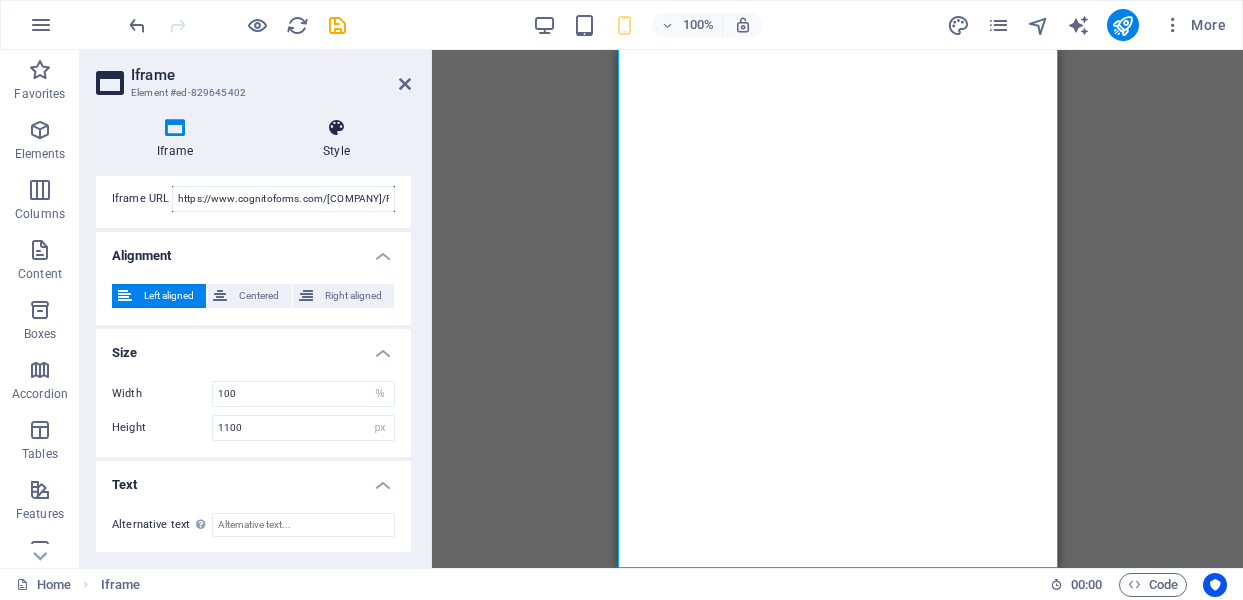 click on "Style" at bounding box center [336, 139] 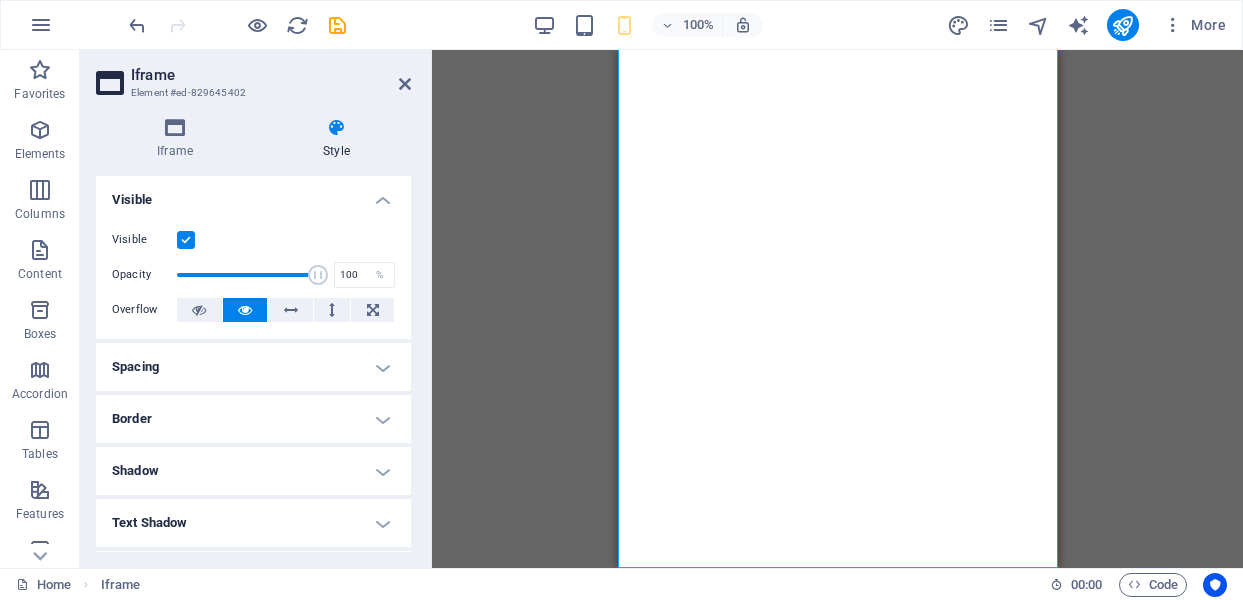 scroll, scrollTop: 582, scrollLeft: 0, axis: vertical 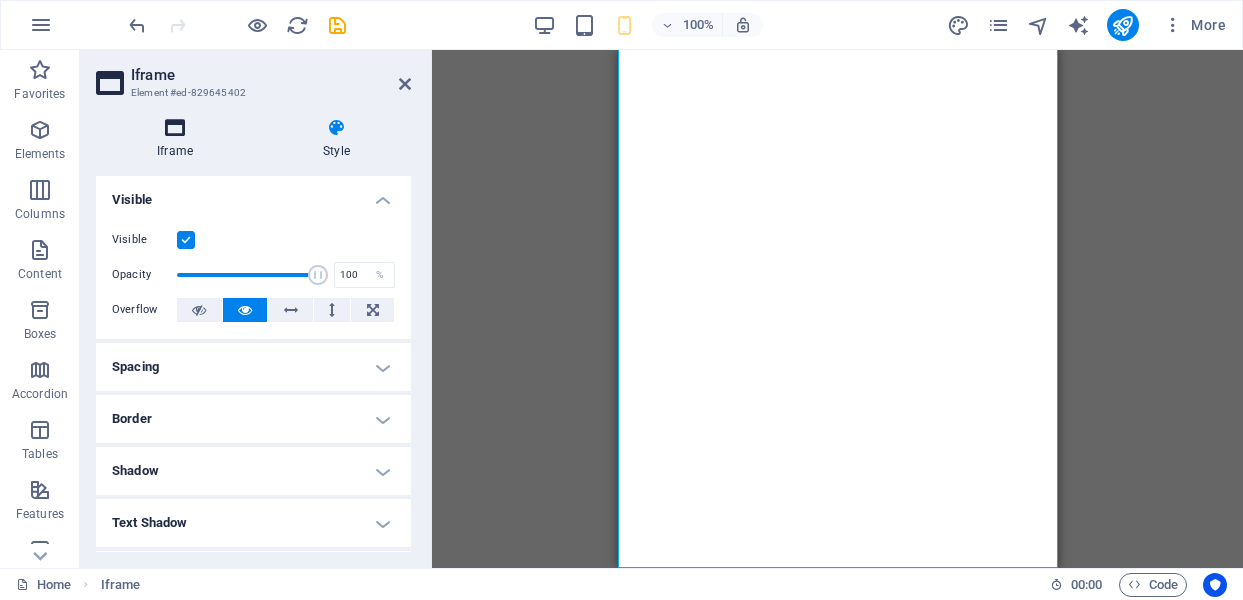 click on "Iframe" at bounding box center (179, 139) 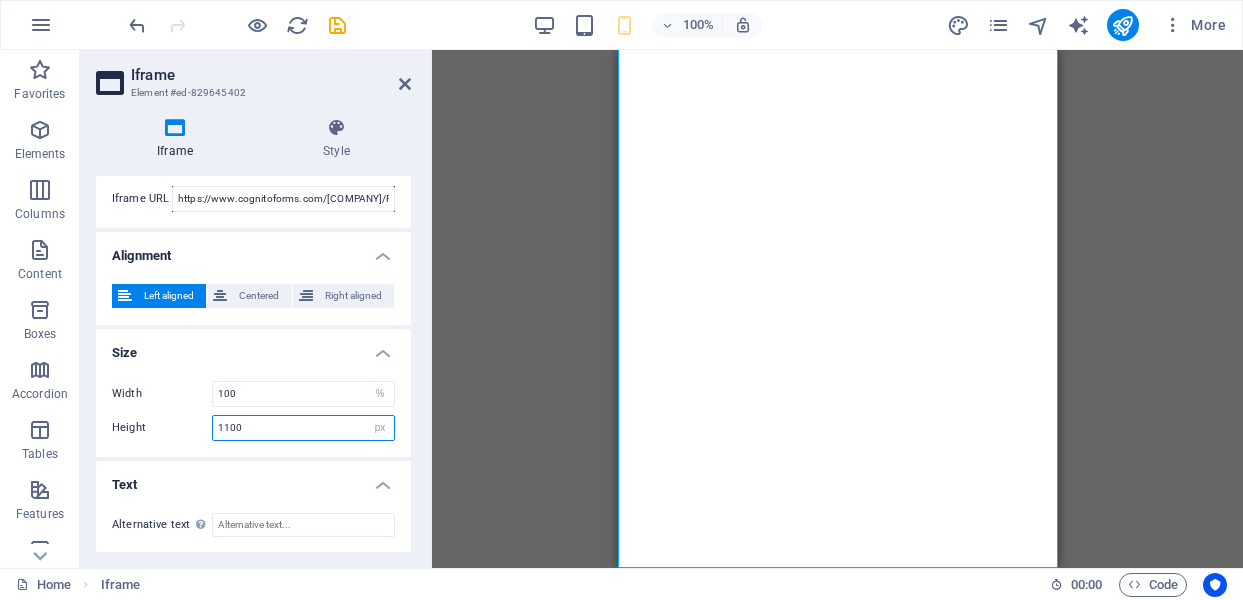 click on "1100" at bounding box center (303, 428) 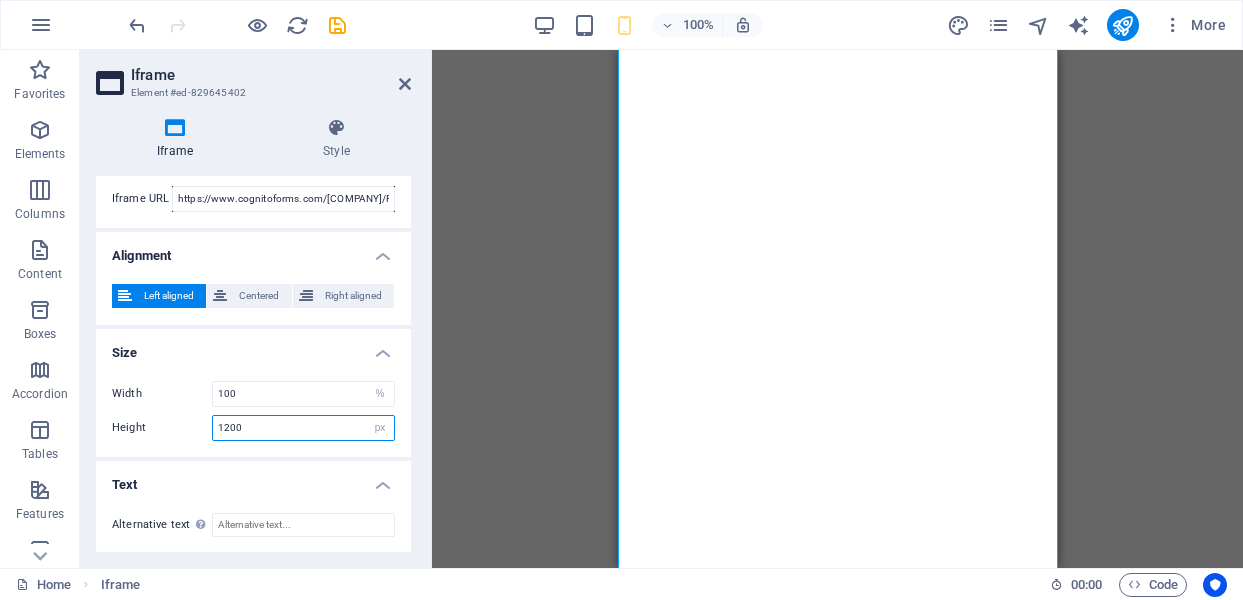 type on "1200" 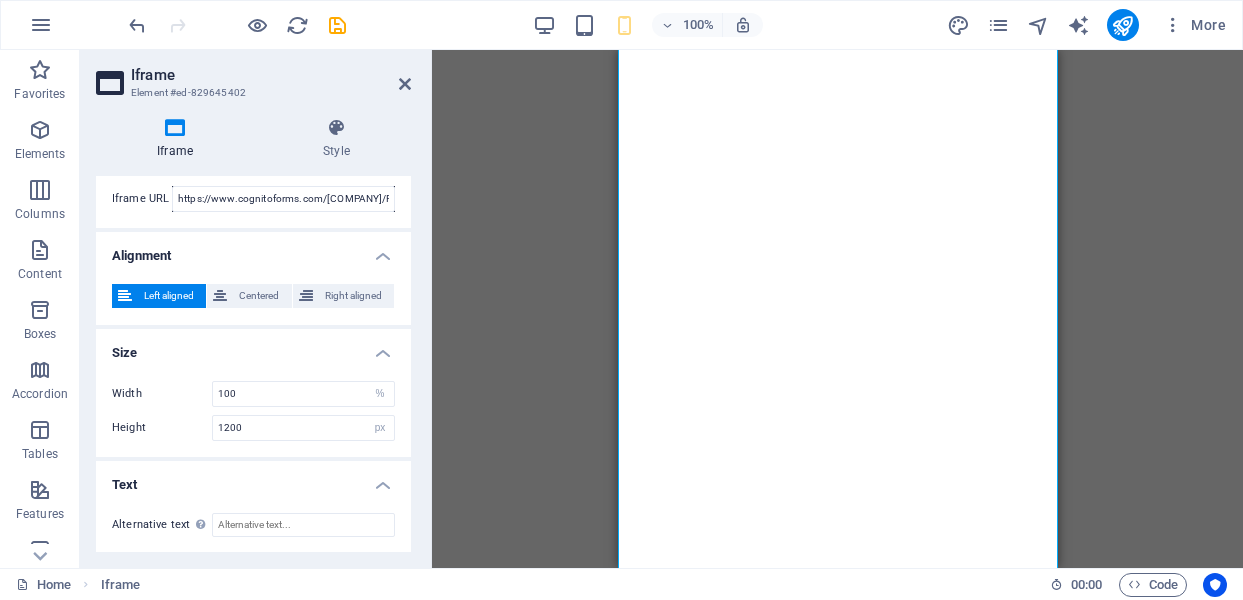 click on "Iframe Style Iframe Iframe URL https://www.cognitoforms.com/[COMPANY]/PresentedBy[NAME] Alignment Left aligned Centered Right aligned Size Width 100 px % Height 1200 px % Text Alternative text The alternative text should be added to improve website accessibility. Preset Element Layout How this element expands within the layout (Flexbox). Size Default auto px % 1/1 1/2 1/3 1/4 1/5 1/6 1/7 1/8 1/9 1/10 Grow Shrink Order Container layout Visible Visible Opacity 100 % Overflow Spacing Margin Default auto px % rem vw vh Custom Custom auto px % rem vw vh auto px % rem vw vh auto px % rem vw vh auto px % rem vw vh Padding Default px rem % vh vw Custom Custom px rem % vh vw px rem % vh vw px rem % vh vw px rem % vh vw Border Style              - Width 1 auto px rem % vh vw Custom Custom 1 auto px rem % vh vw 1 auto px rem % vh vw 1 auto px rem % vh vw 1 auto px rem % vh vw  - Color Round corners Default px rem % vh vw Custom Custom px rem % vh vw px rem % vh vw px rem % vh vw px rem" at bounding box center [253, 335] 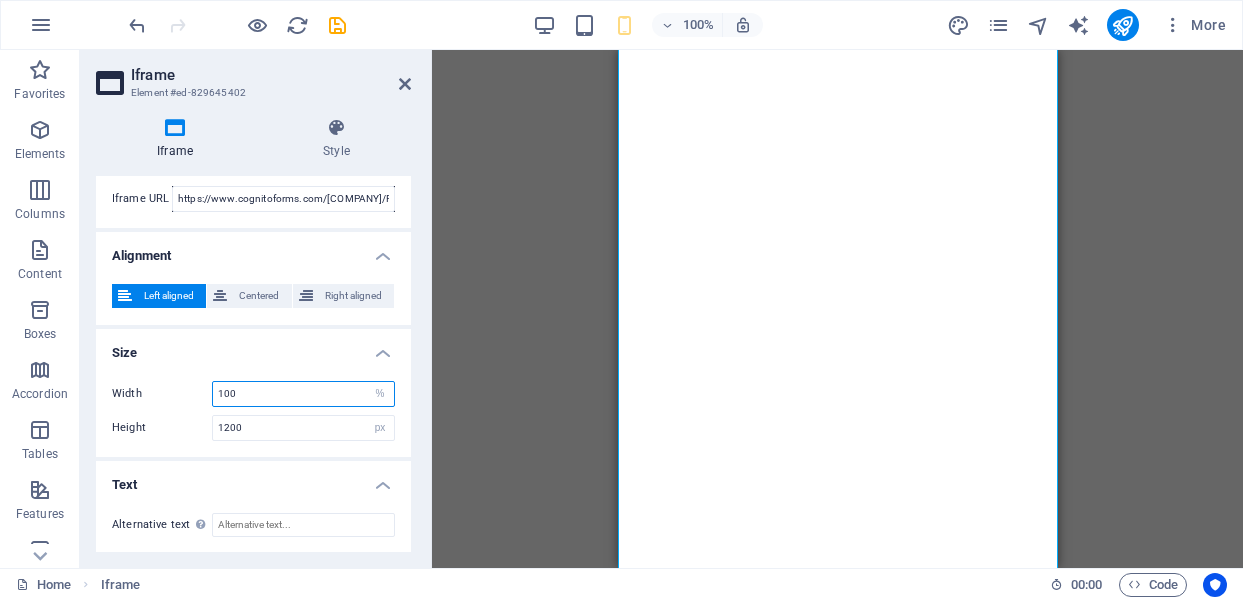 click on "100" at bounding box center [303, 394] 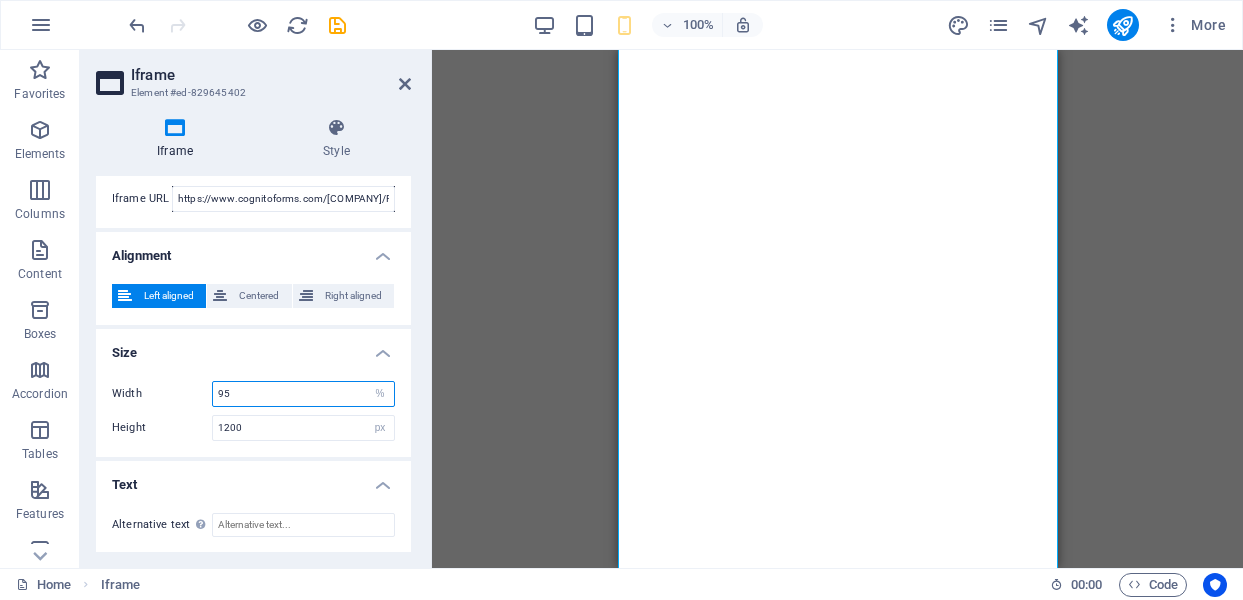 click on "95" at bounding box center (303, 394) 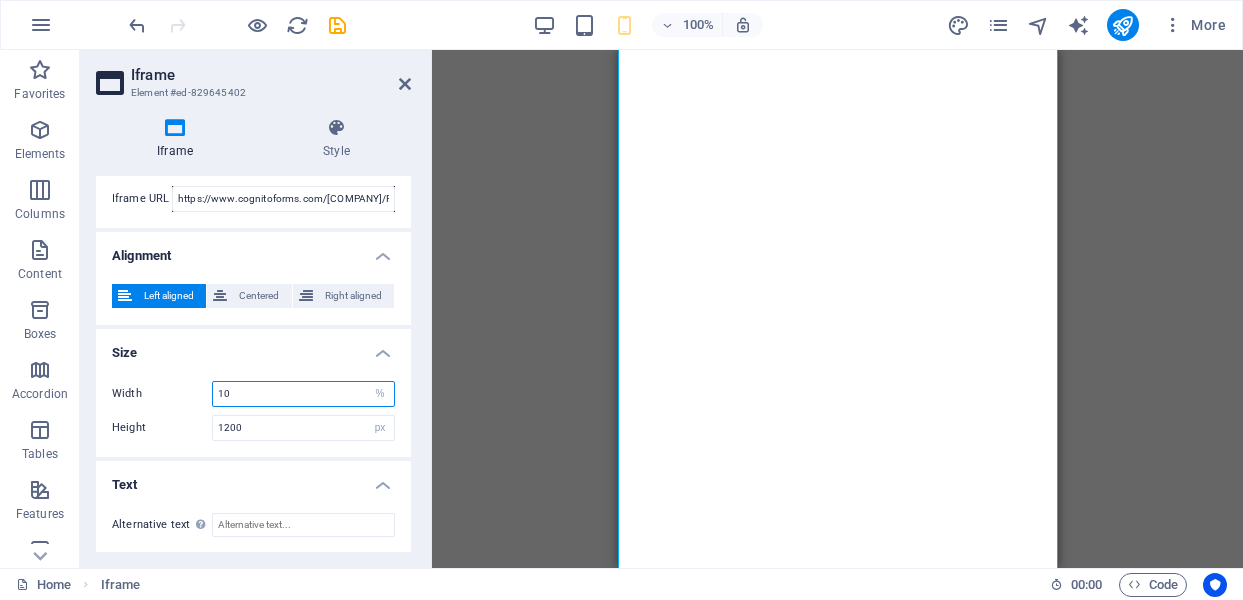 type on "100" 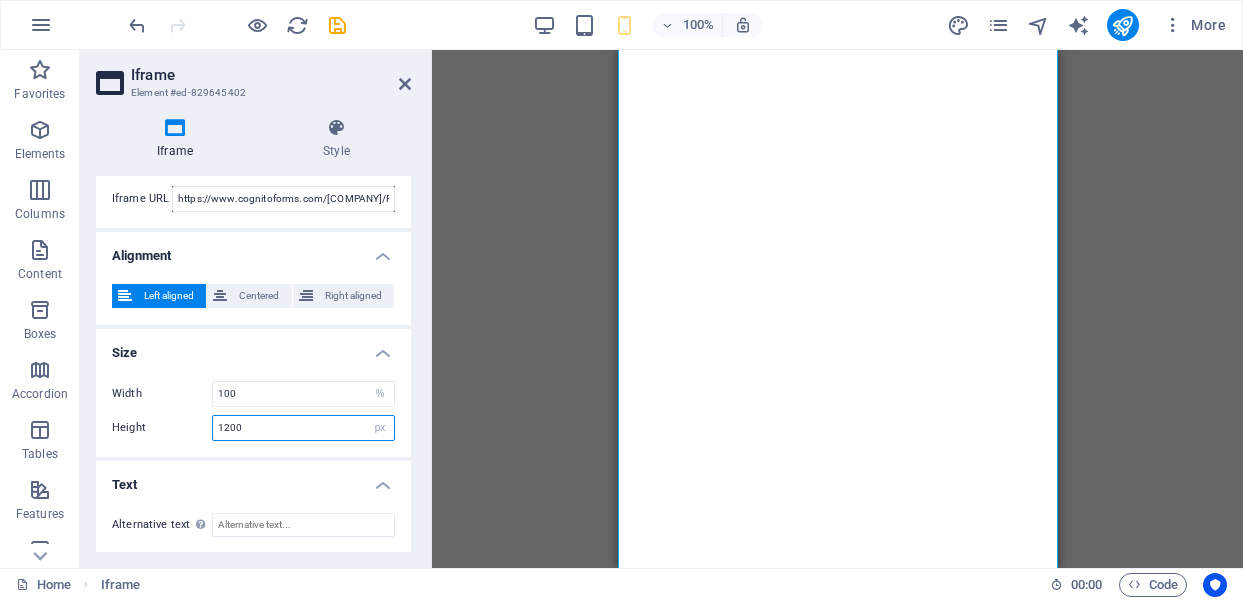 click on "1200" at bounding box center (303, 428) 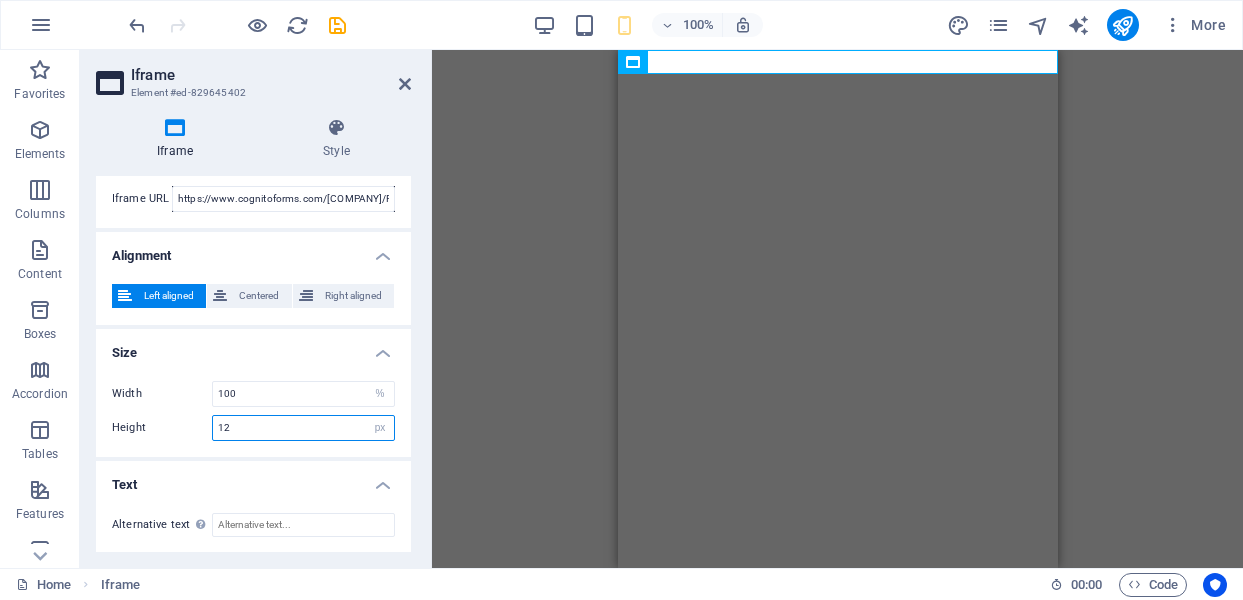scroll, scrollTop: 0, scrollLeft: 0, axis: both 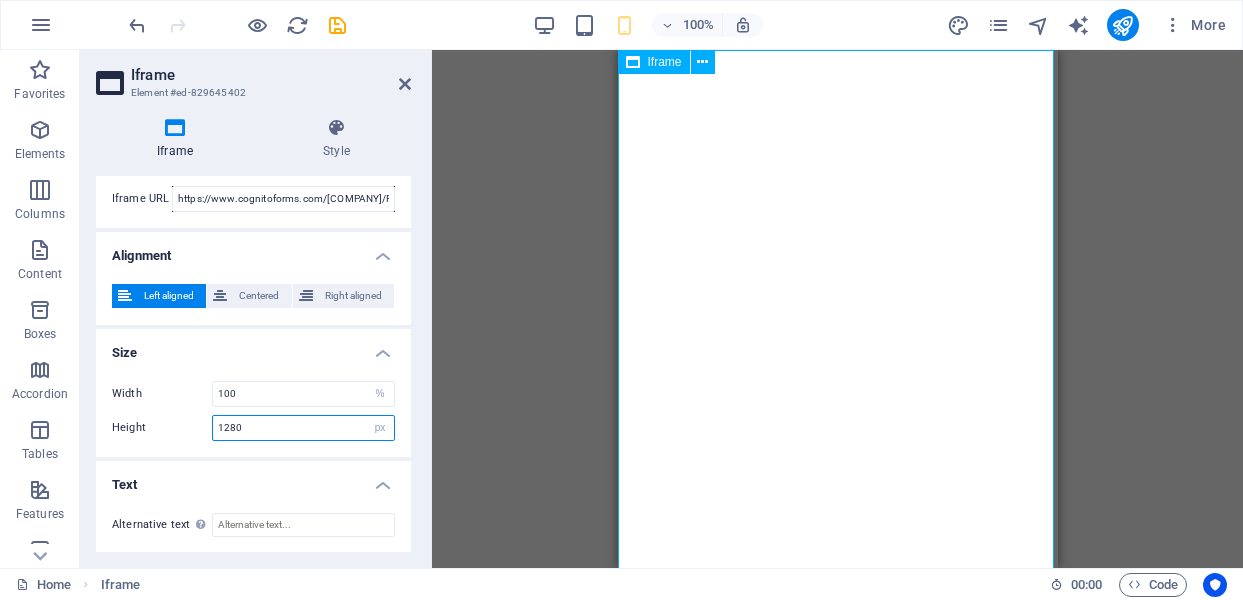 type on "1280" 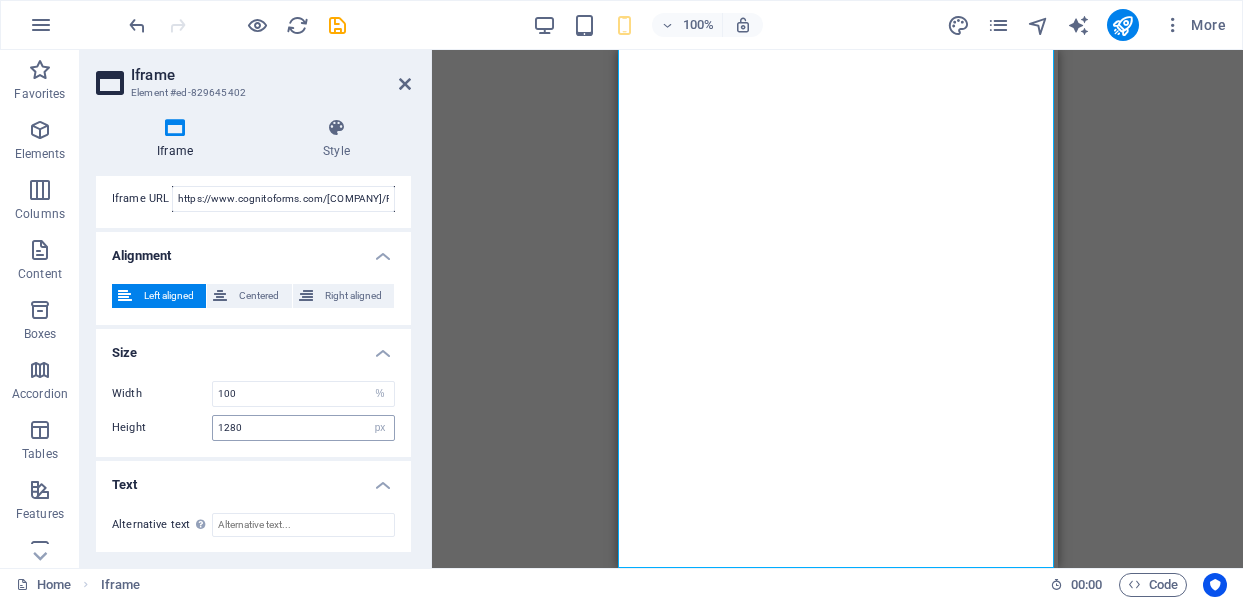 scroll, scrollTop: 0, scrollLeft: 0, axis: both 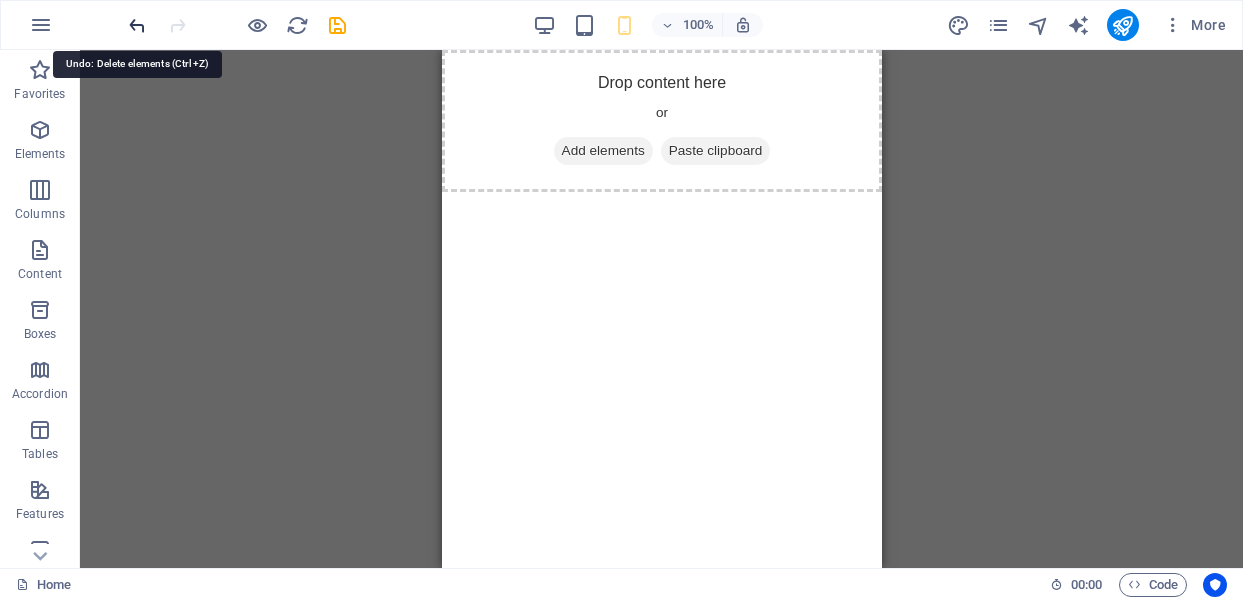 click at bounding box center [137, 25] 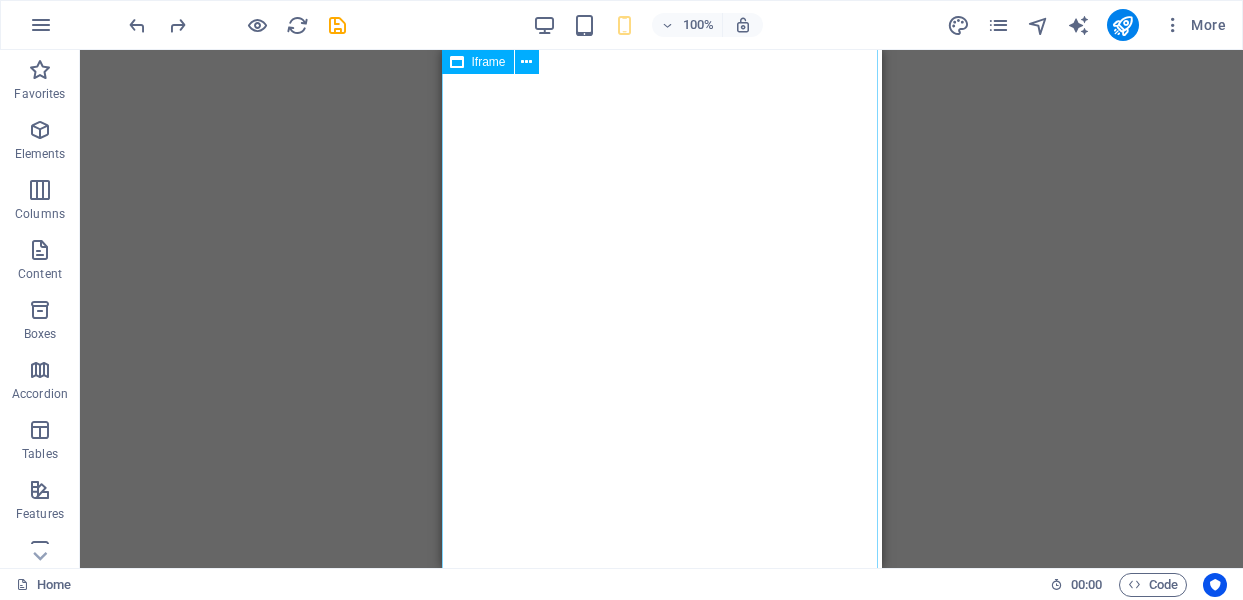 scroll, scrollTop: 0, scrollLeft: 0, axis: both 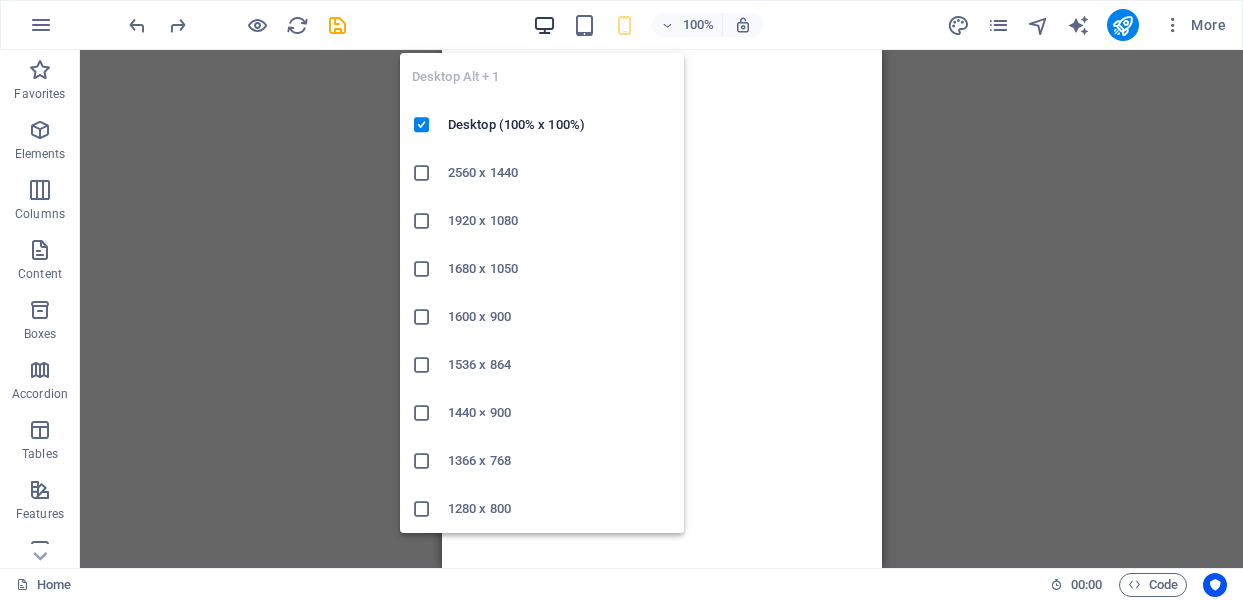 click at bounding box center (544, 25) 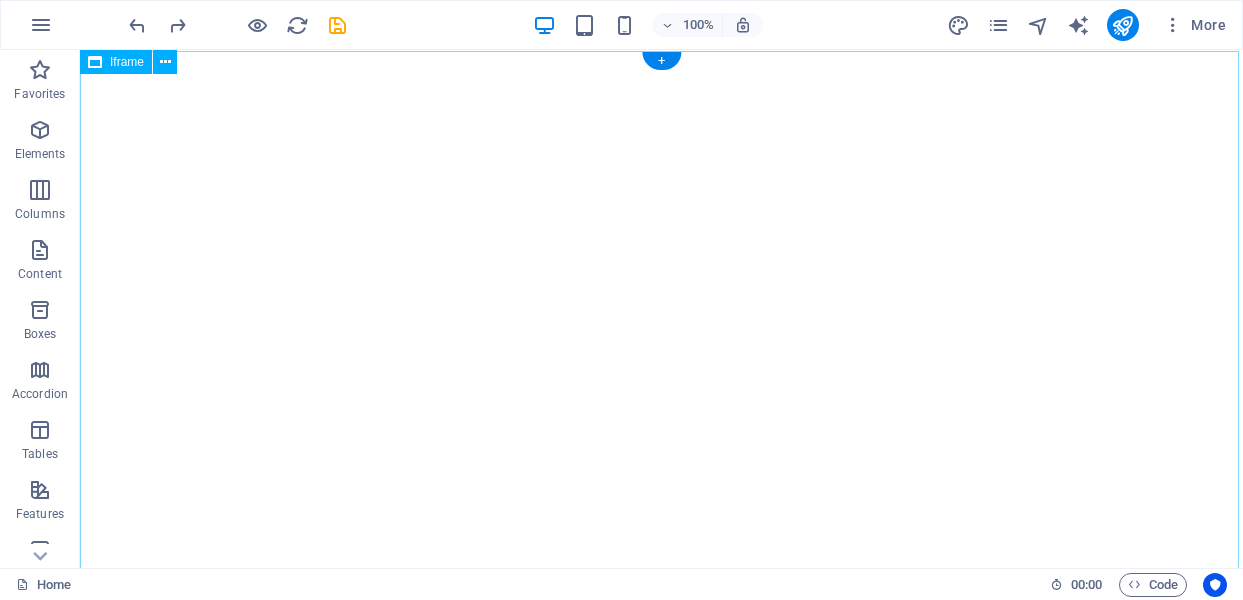 scroll, scrollTop: 0, scrollLeft: 0, axis: both 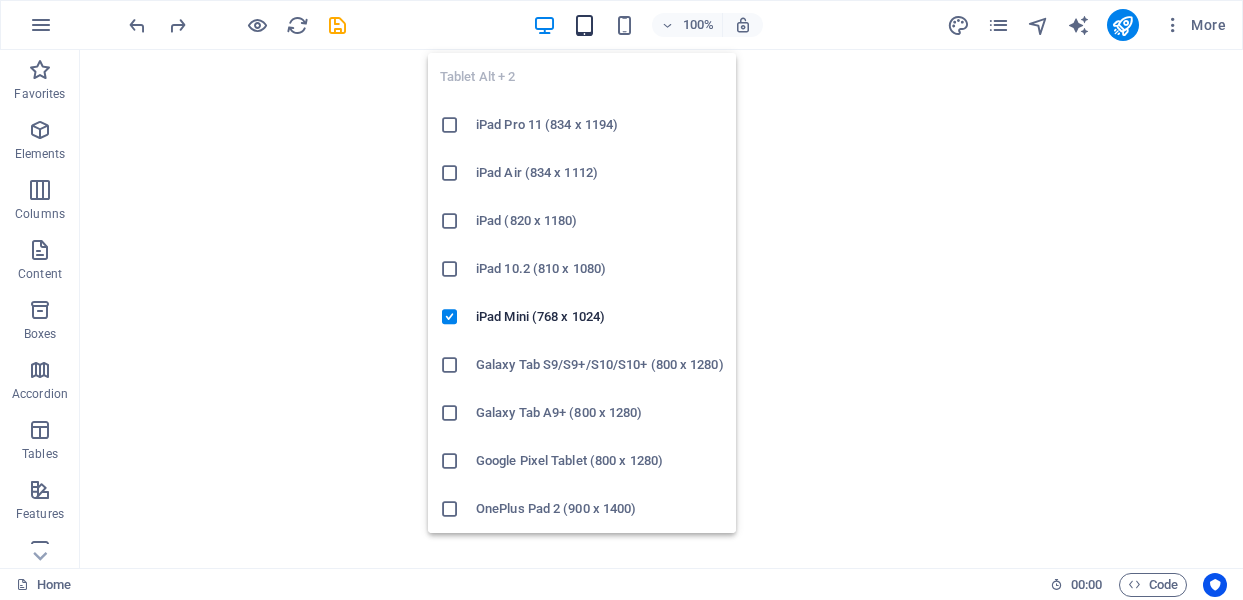 click at bounding box center (584, 25) 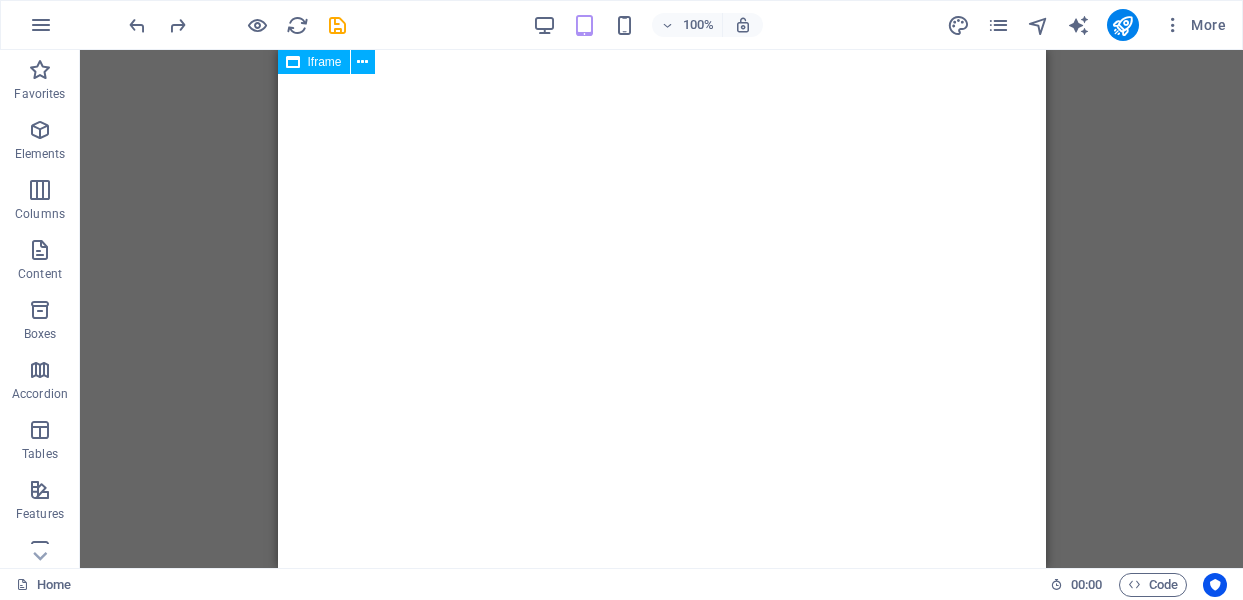scroll, scrollTop: 0, scrollLeft: 0, axis: both 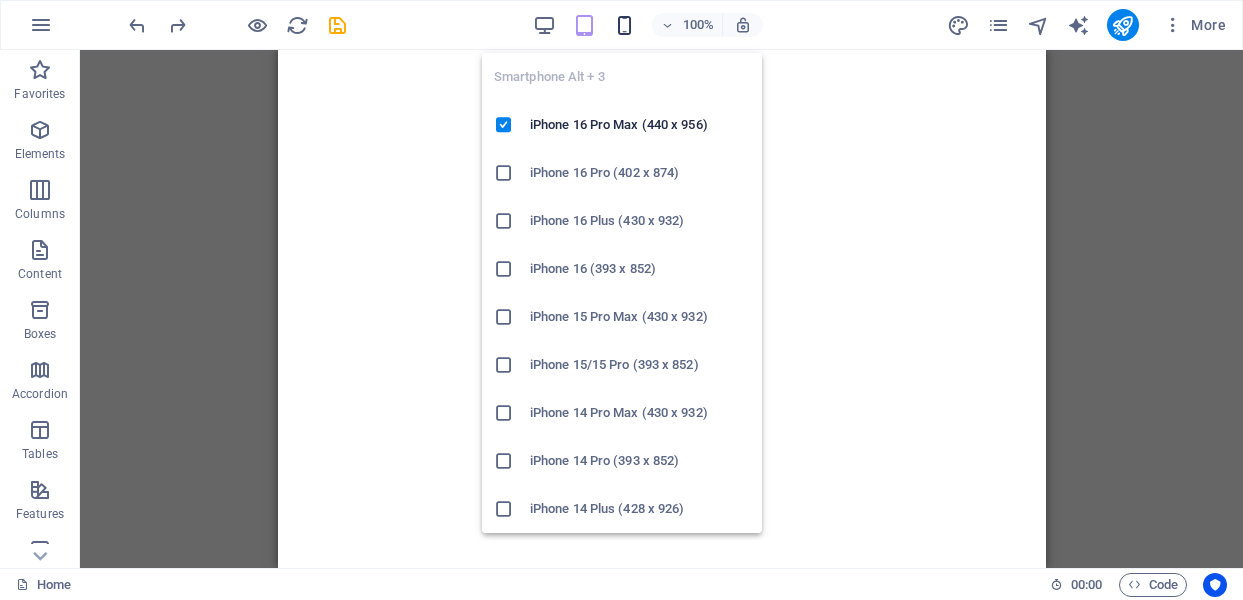 click at bounding box center (624, 25) 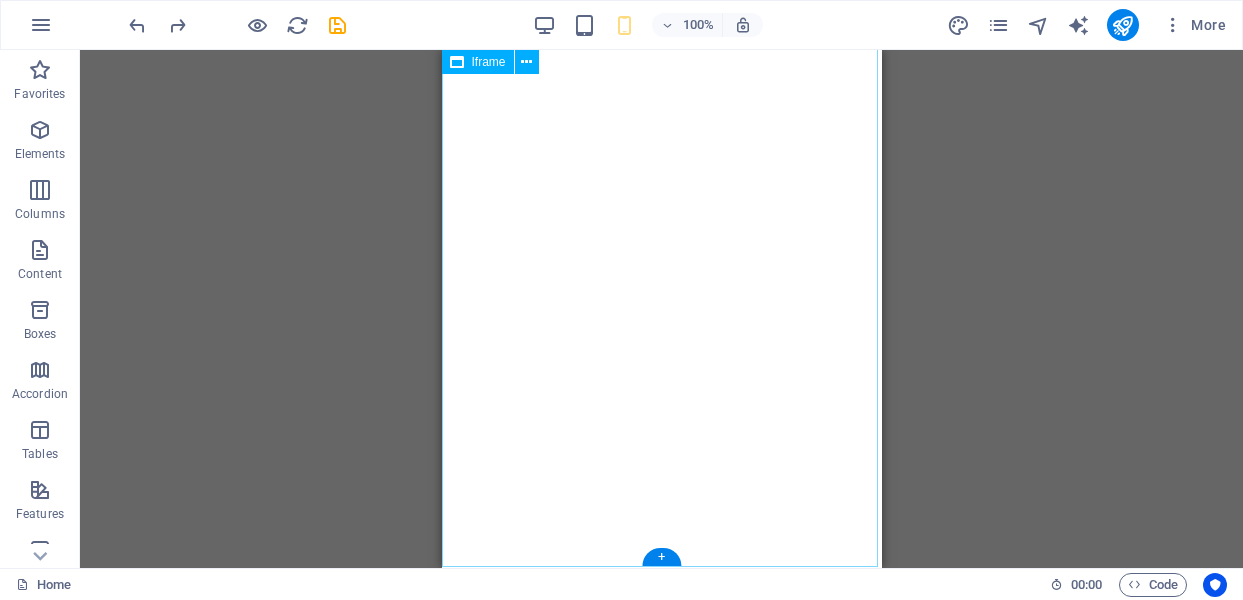 scroll, scrollTop: 762, scrollLeft: 0, axis: vertical 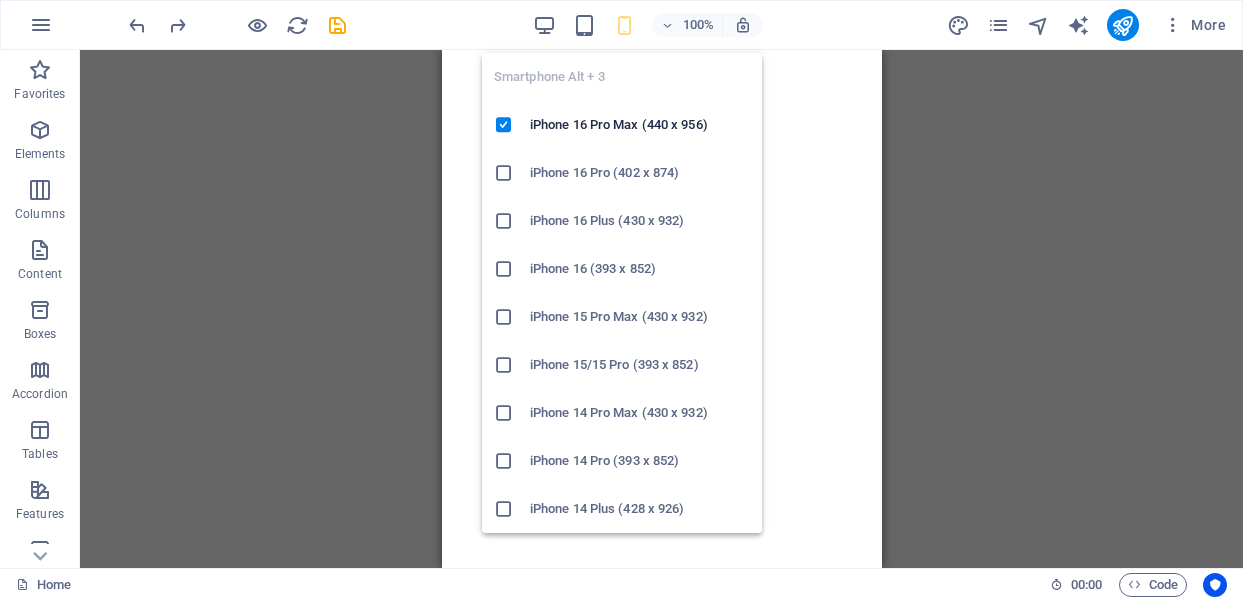 click at bounding box center (504, 269) 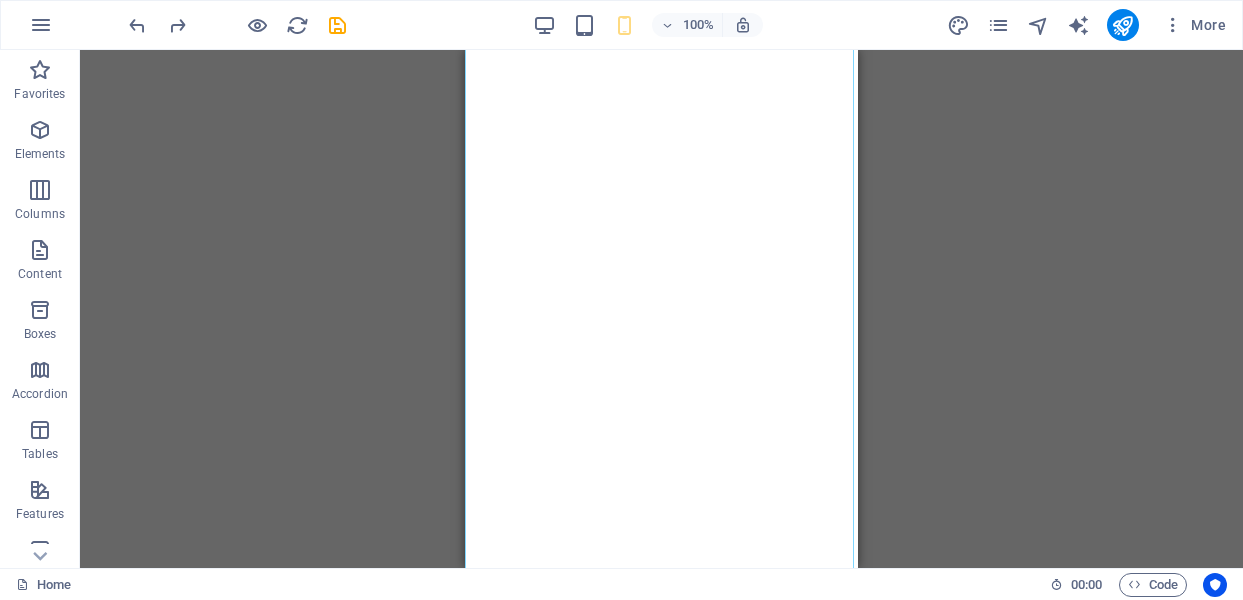 scroll, scrollTop: 210, scrollLeft: 0, axis: vertical 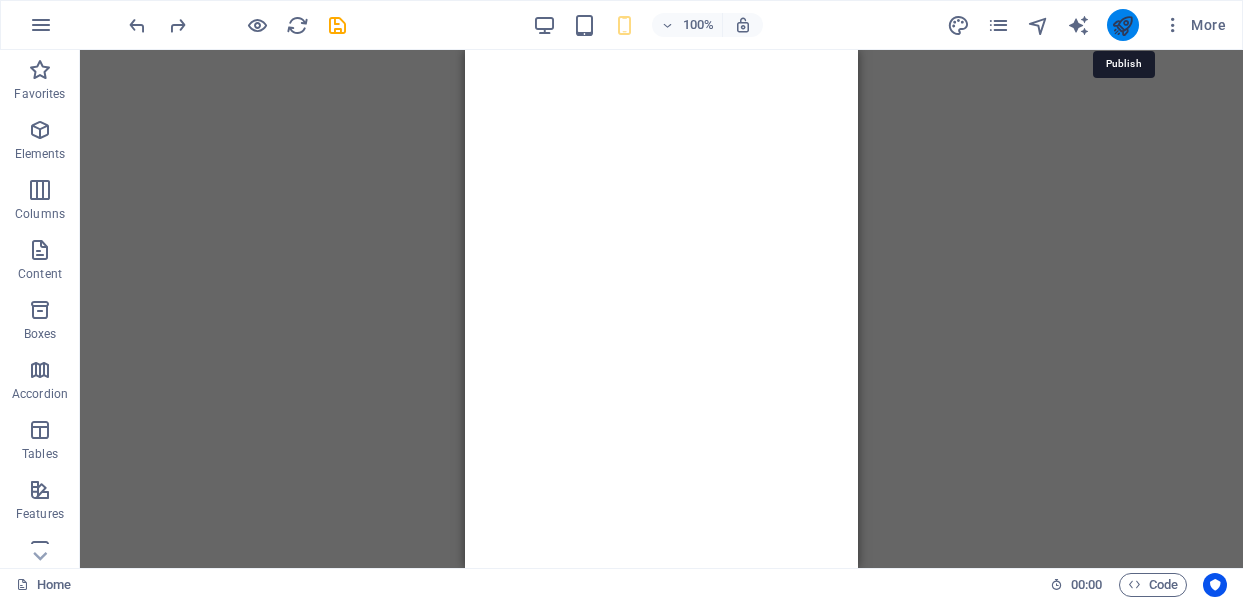 click at bounding box center (1122, 25) 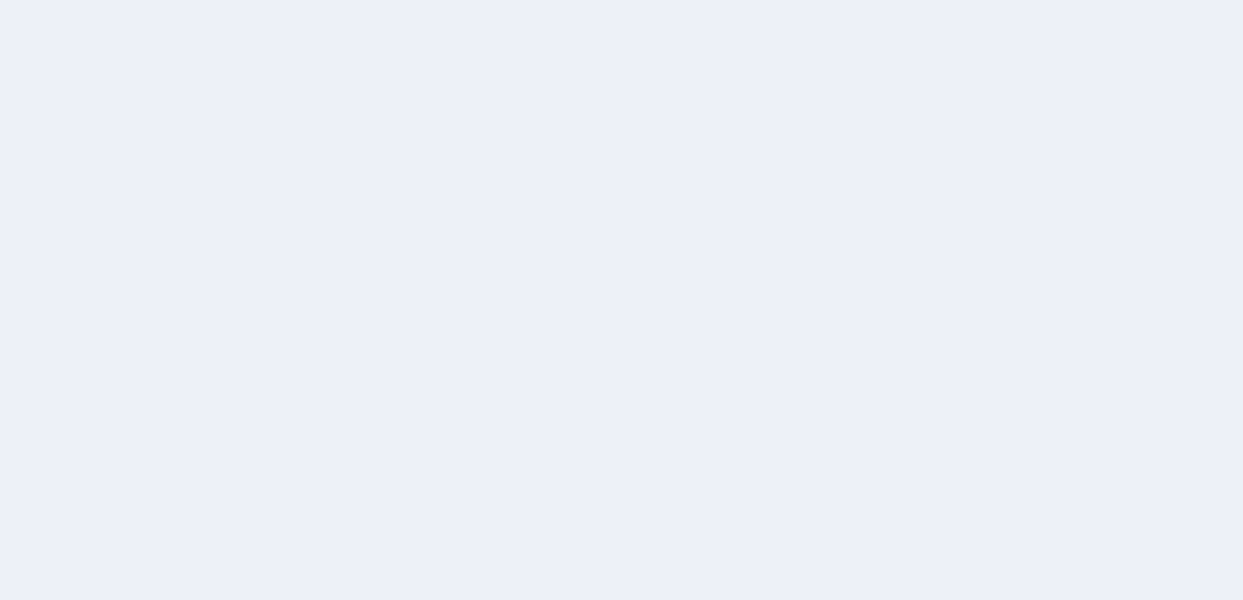 scroll, scrollTop: 0, scrollLeft: 0, axis: both 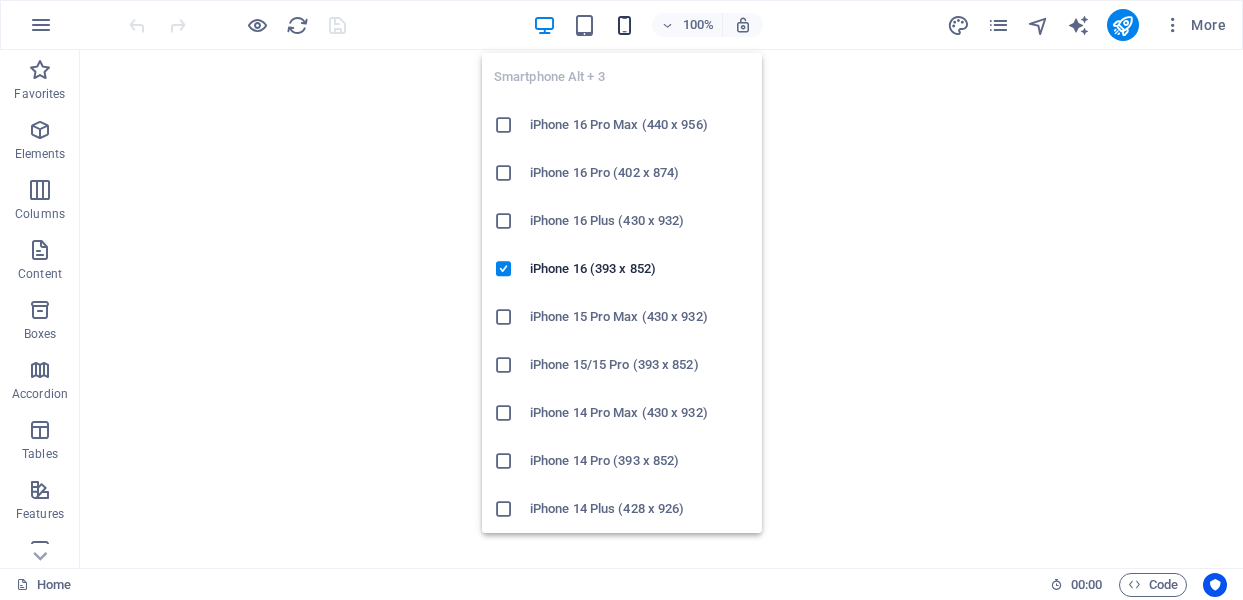 click at bounding box center (624, 25) 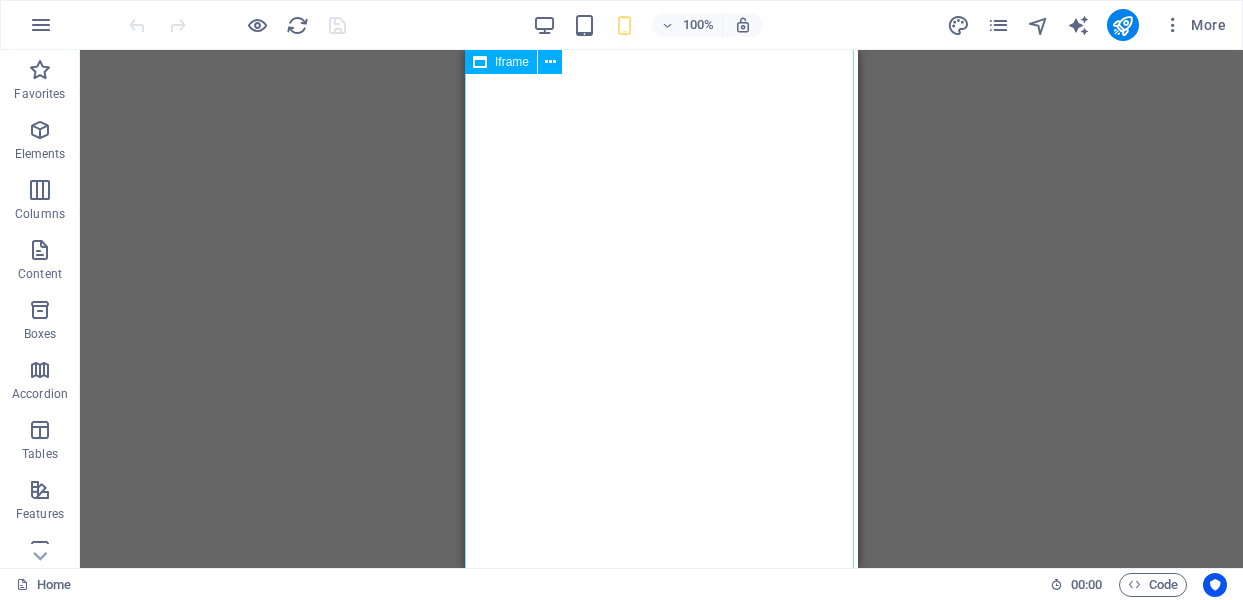 scroll, scrollTop: 360, scrollLeft: 0, axis: vertical 